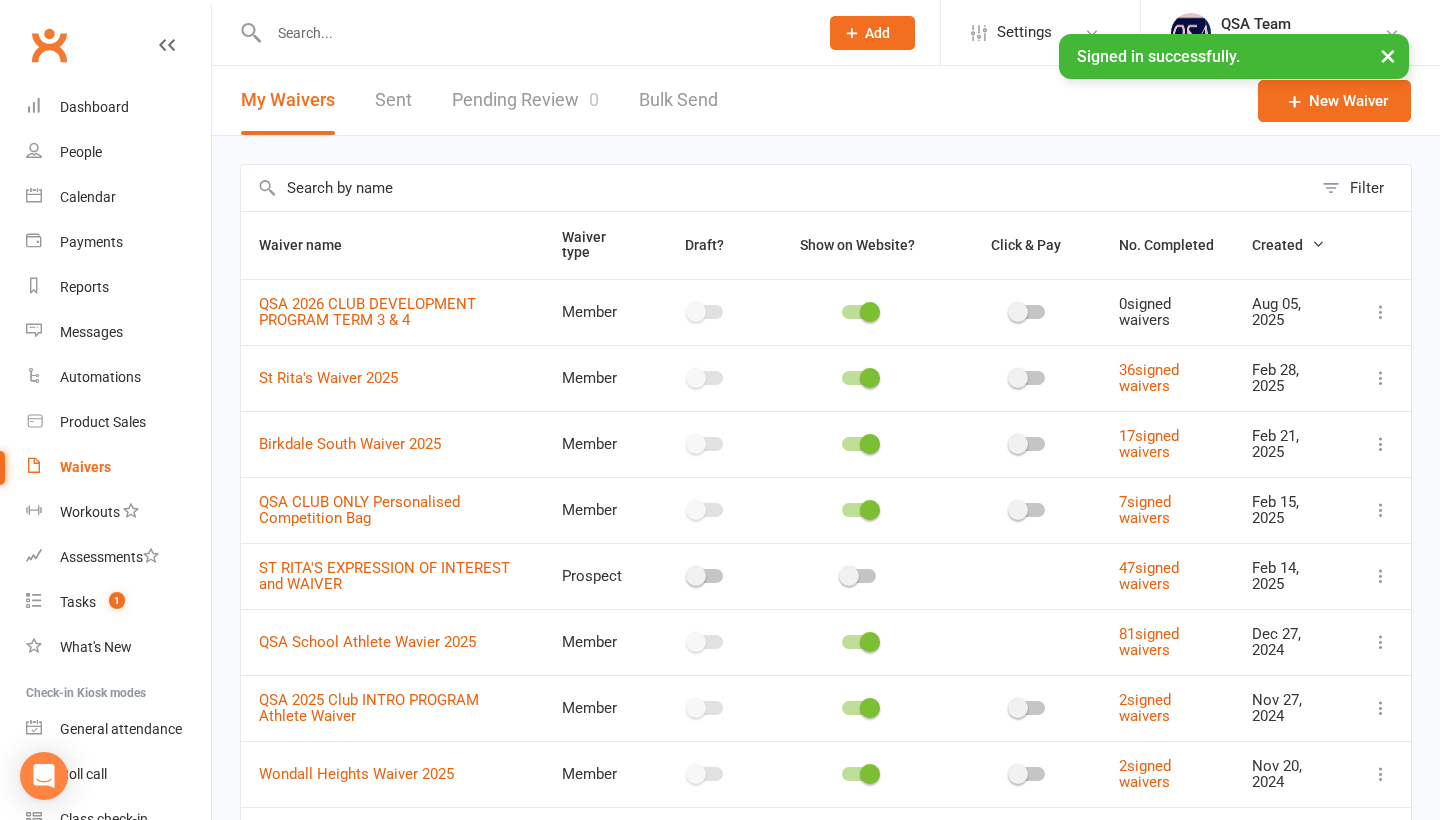 scroll, scrollTop: 0, scrollLeft: 0, axis: both 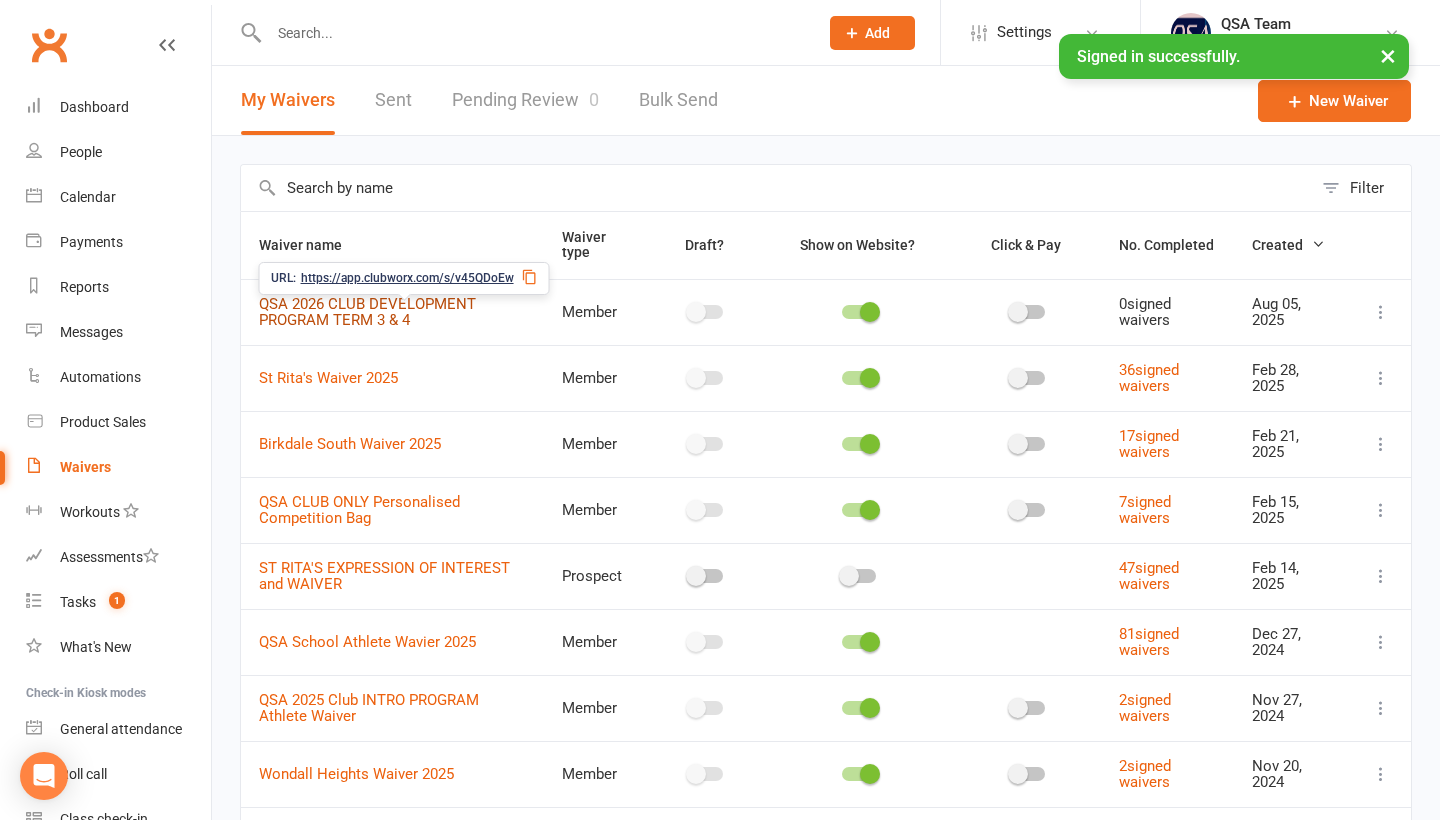click on "QSA 2026 CLUB DEVELOPMENT PROGRAM TERM 3 & 4" at bounding box center (367, 312) 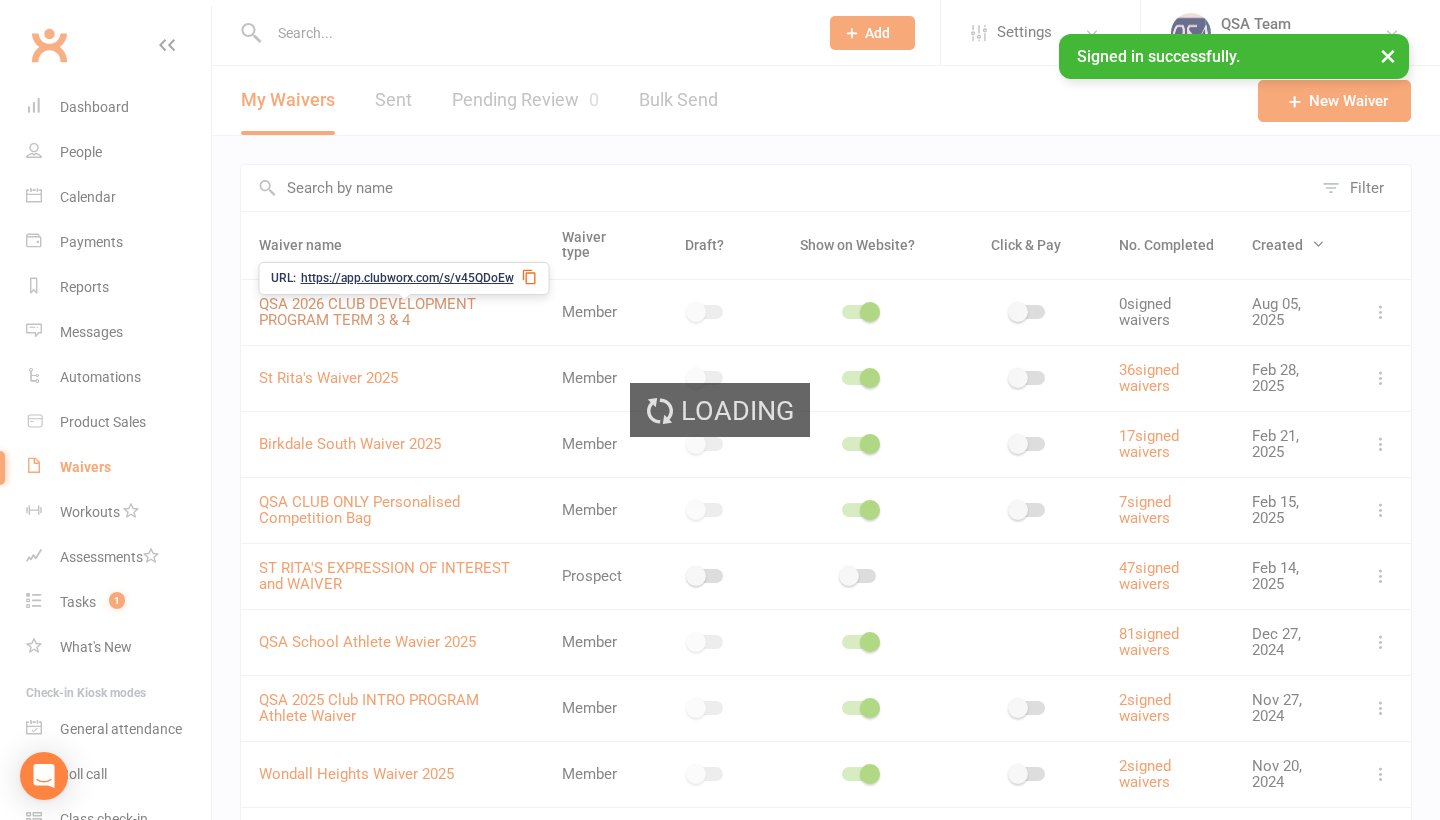 select on "bank_account" 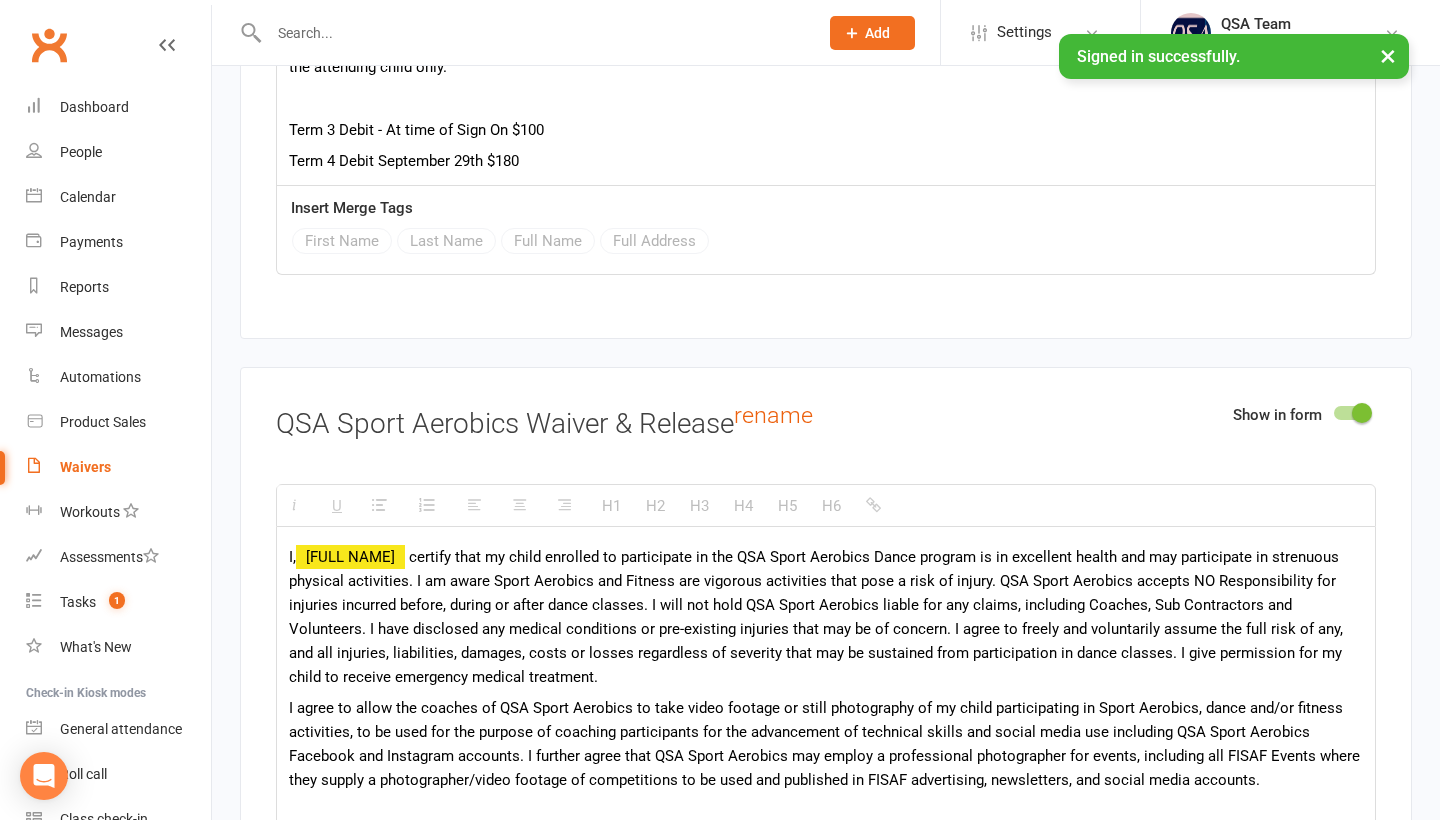 scroll, scrollTop: 3193, scrollLeft: 0, axis: vertical 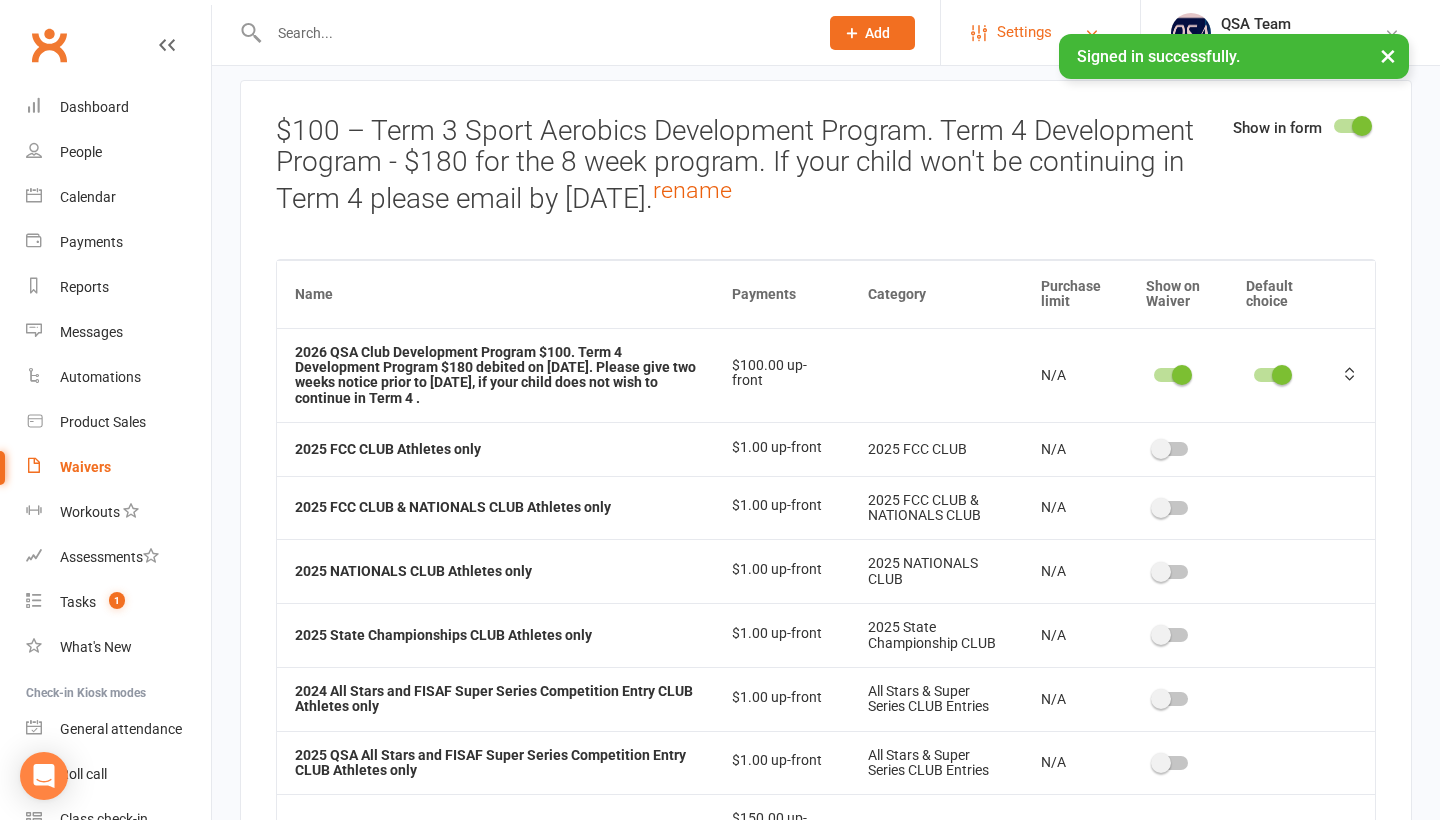 click on "Settings" at bounding box center [1024, 32] 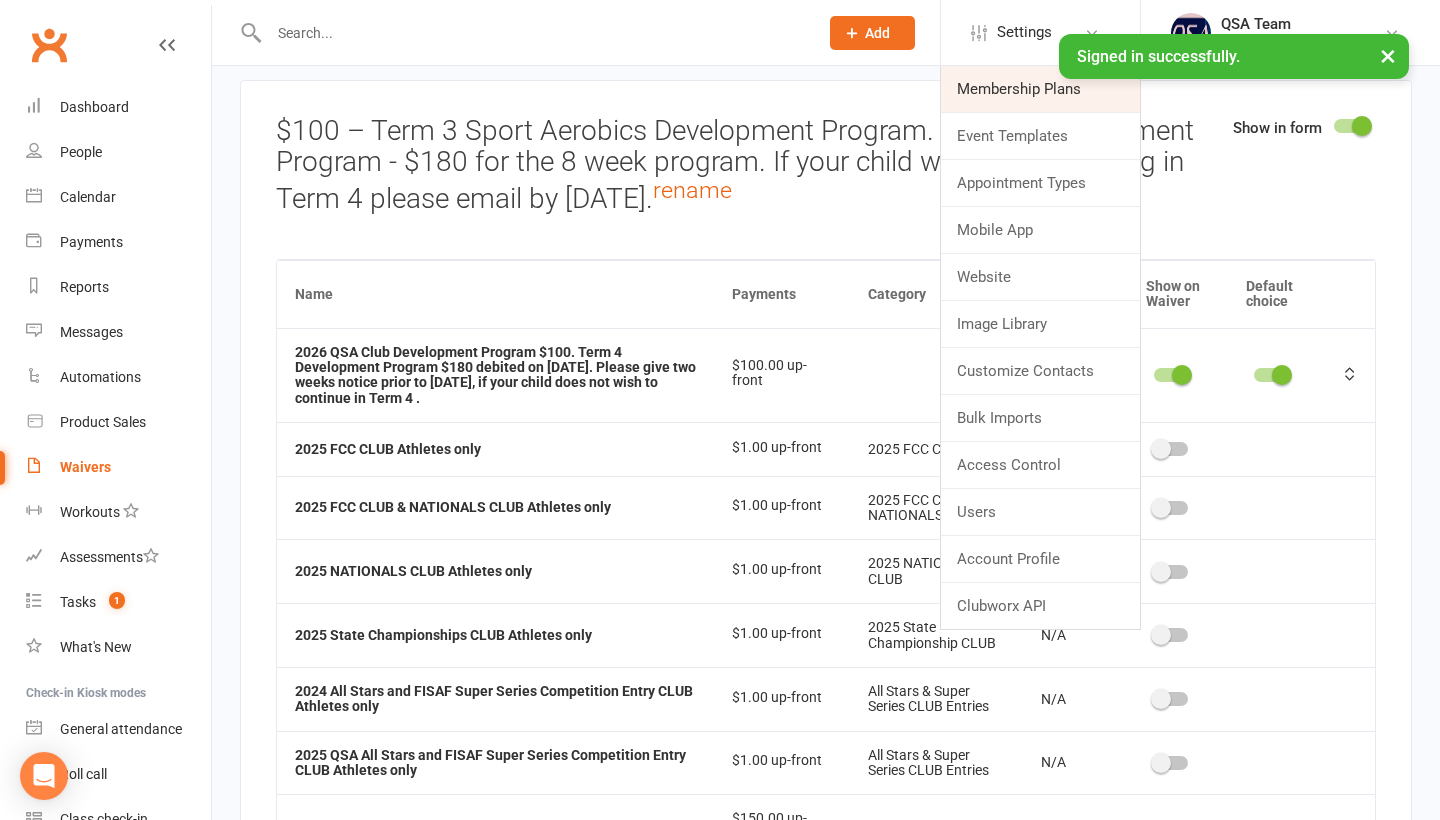 click on "Membership Plans" at bounding box center (1040, 89) 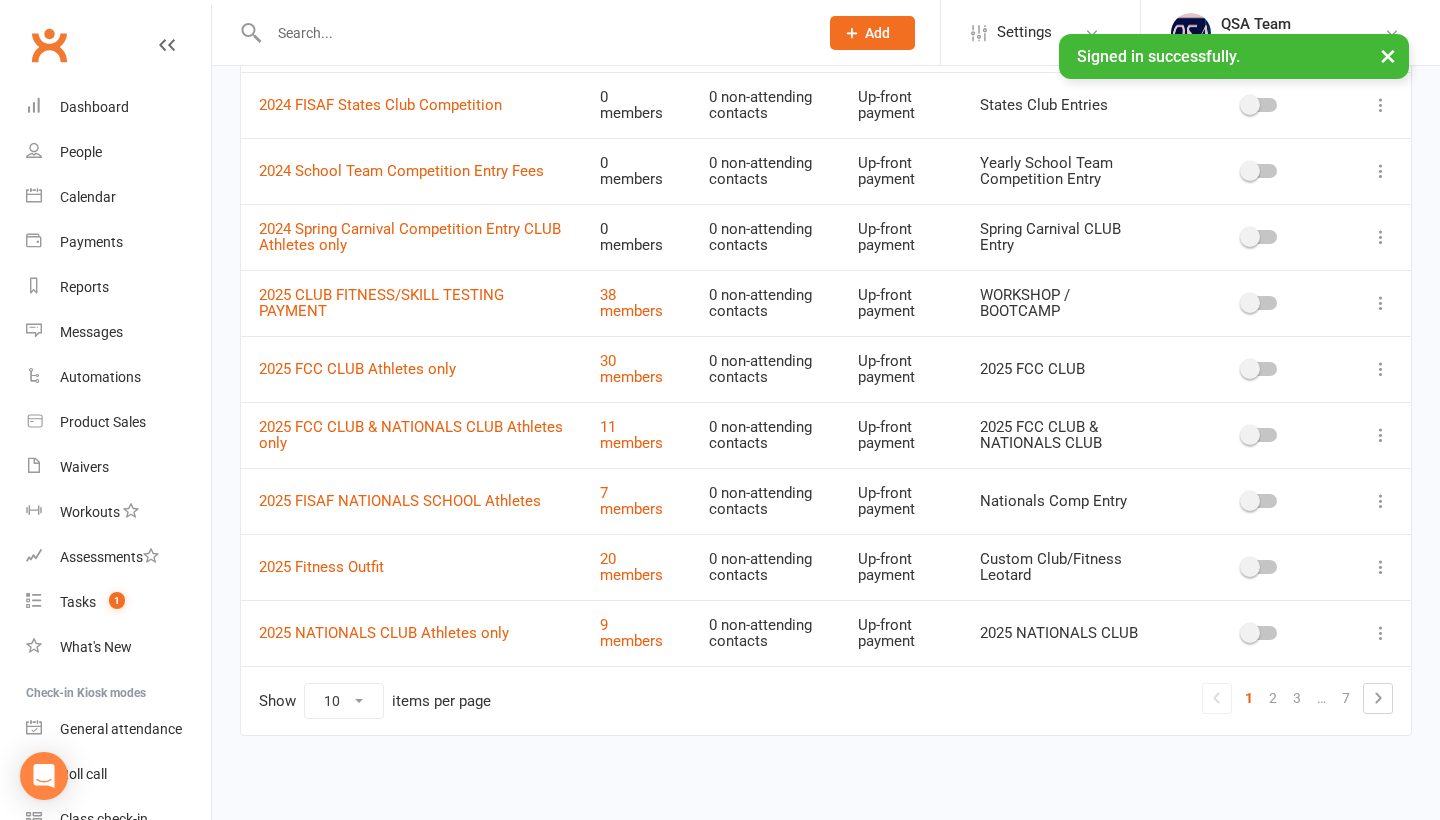 scroll, scrollTop: 273, scrollLeft: 0, axis: vertical 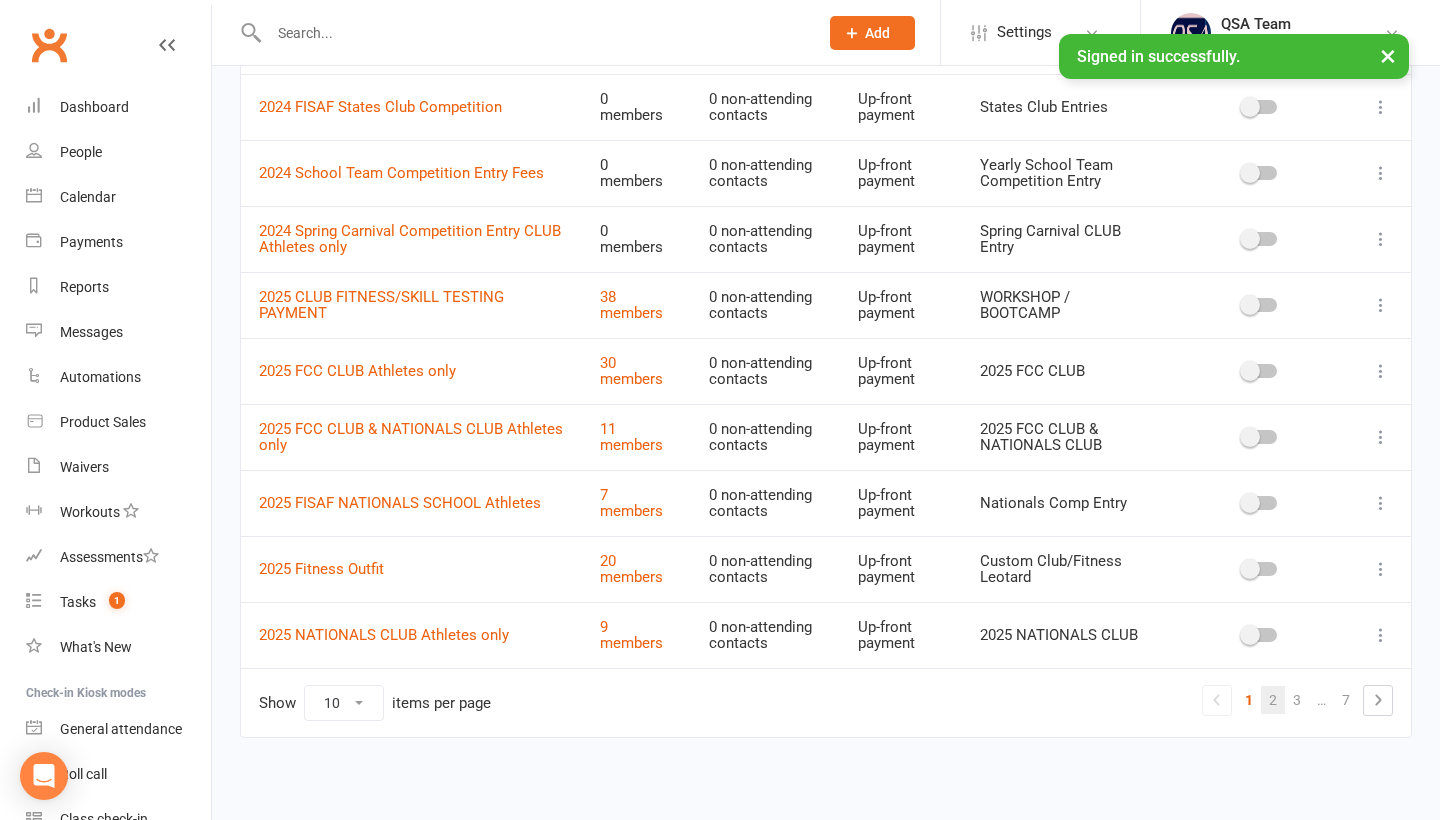click on "2" at bounding box center [1273, 700] 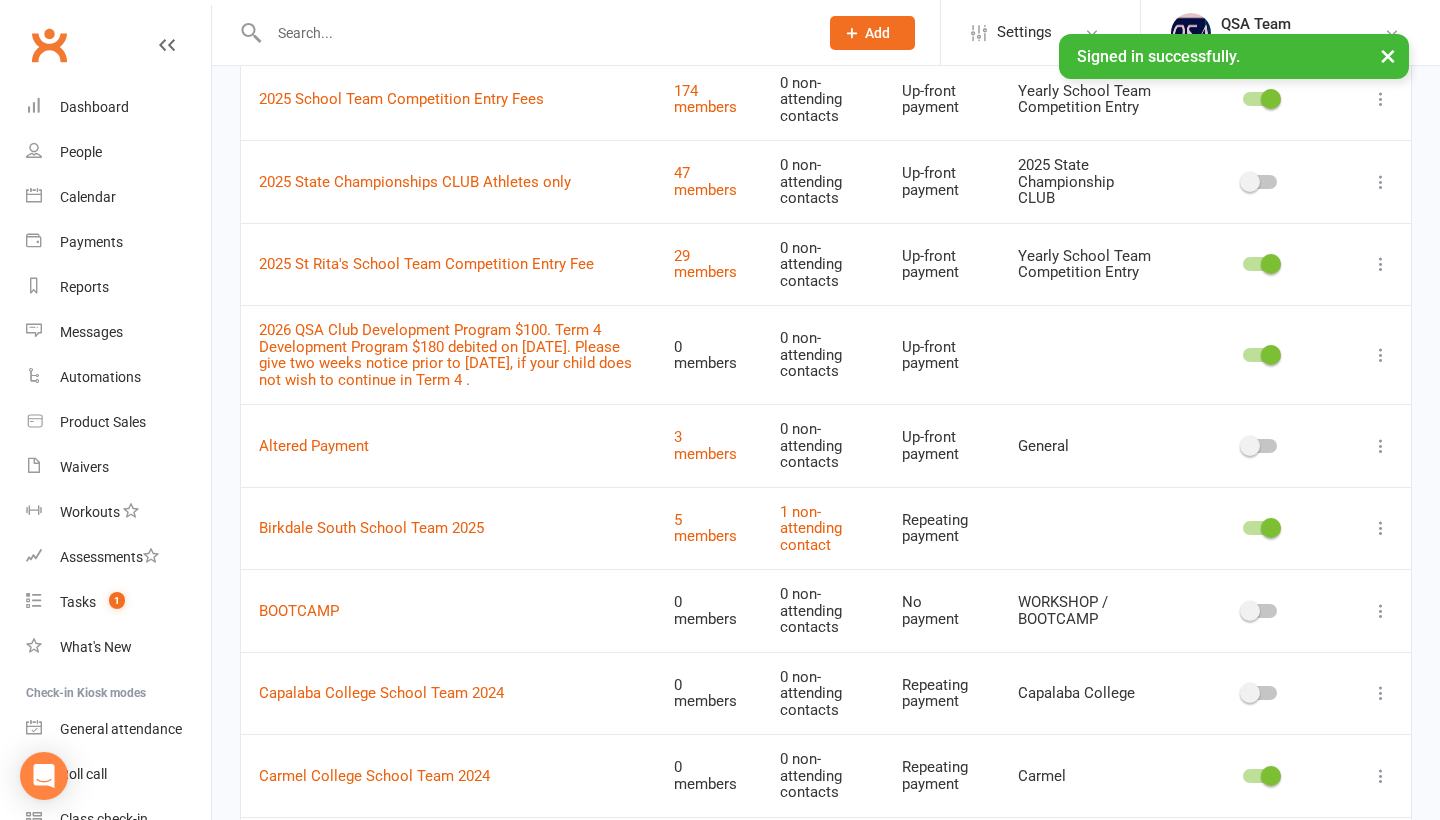 scroll, scrollTop: 323, scrollLeft: 0, axis: vertical 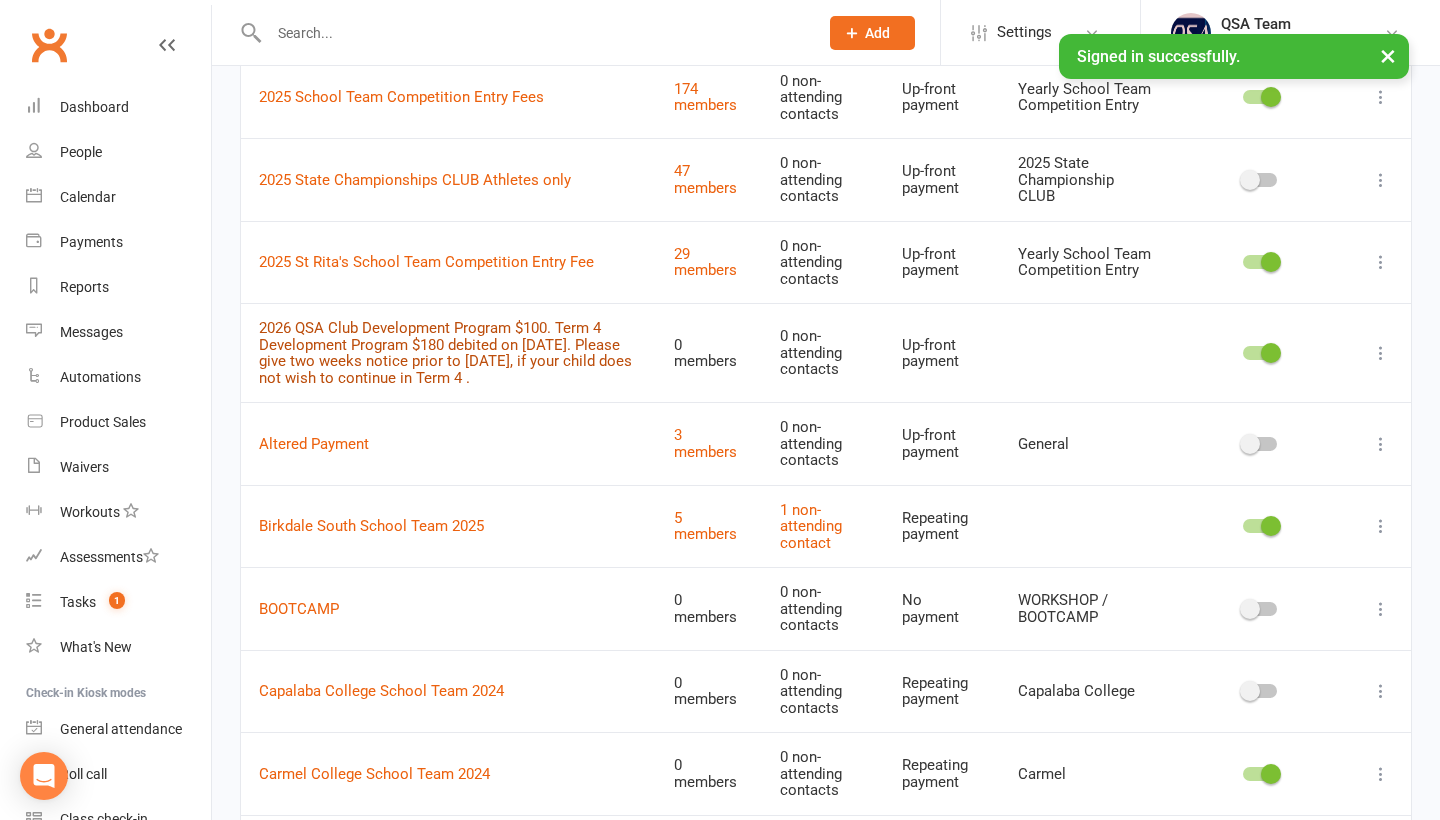 click on "2026 QSA Club Development Program $100. Term 4 Development Program $180 debited on [DATE]. Please give two weeks notice prior to [DATE], if your child does not wish to continue in Term 4 ." at bounding box center (445, 353) 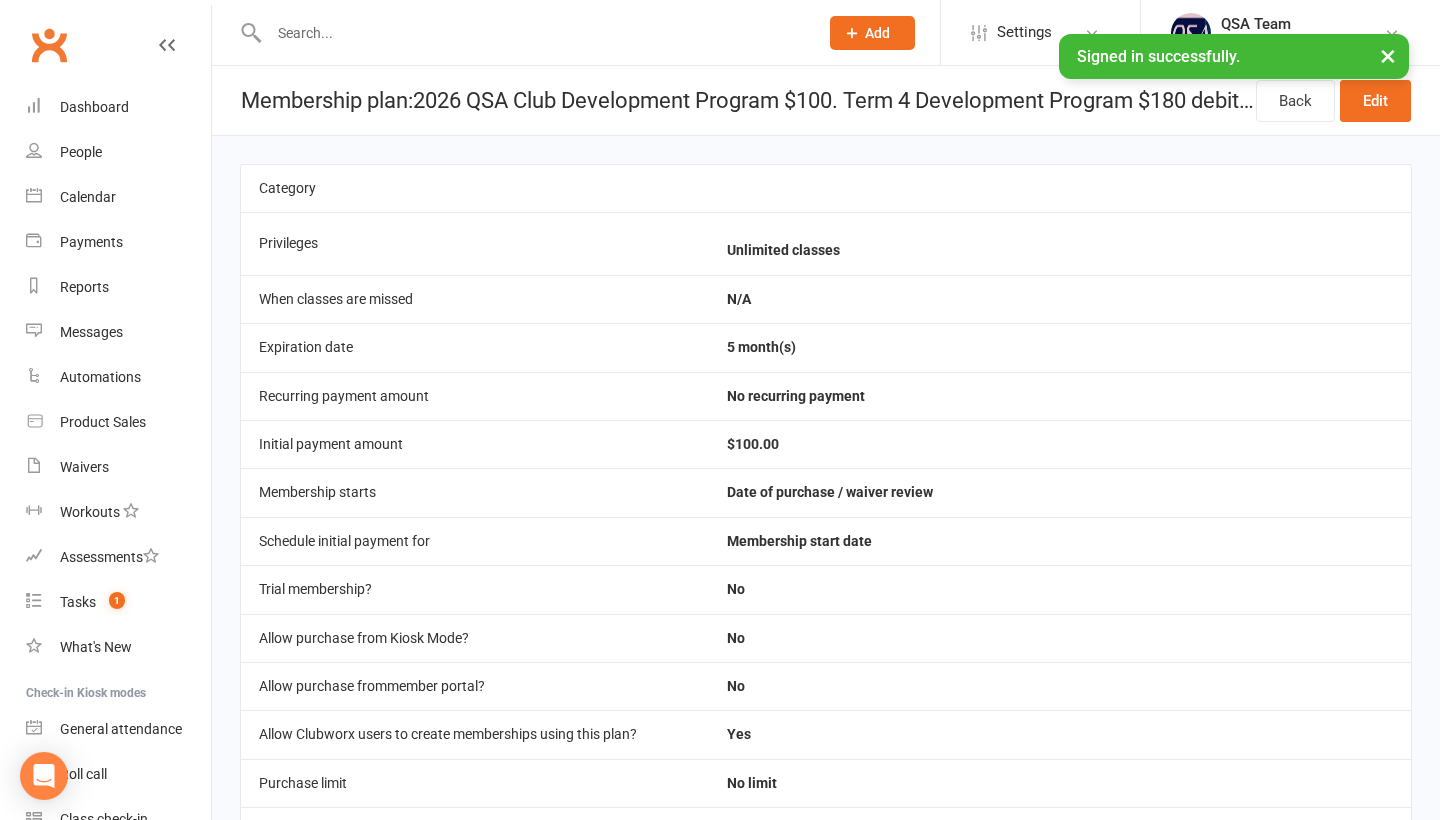scroll, scrollTop: -2, scrollLeft: 0, axis: vertical 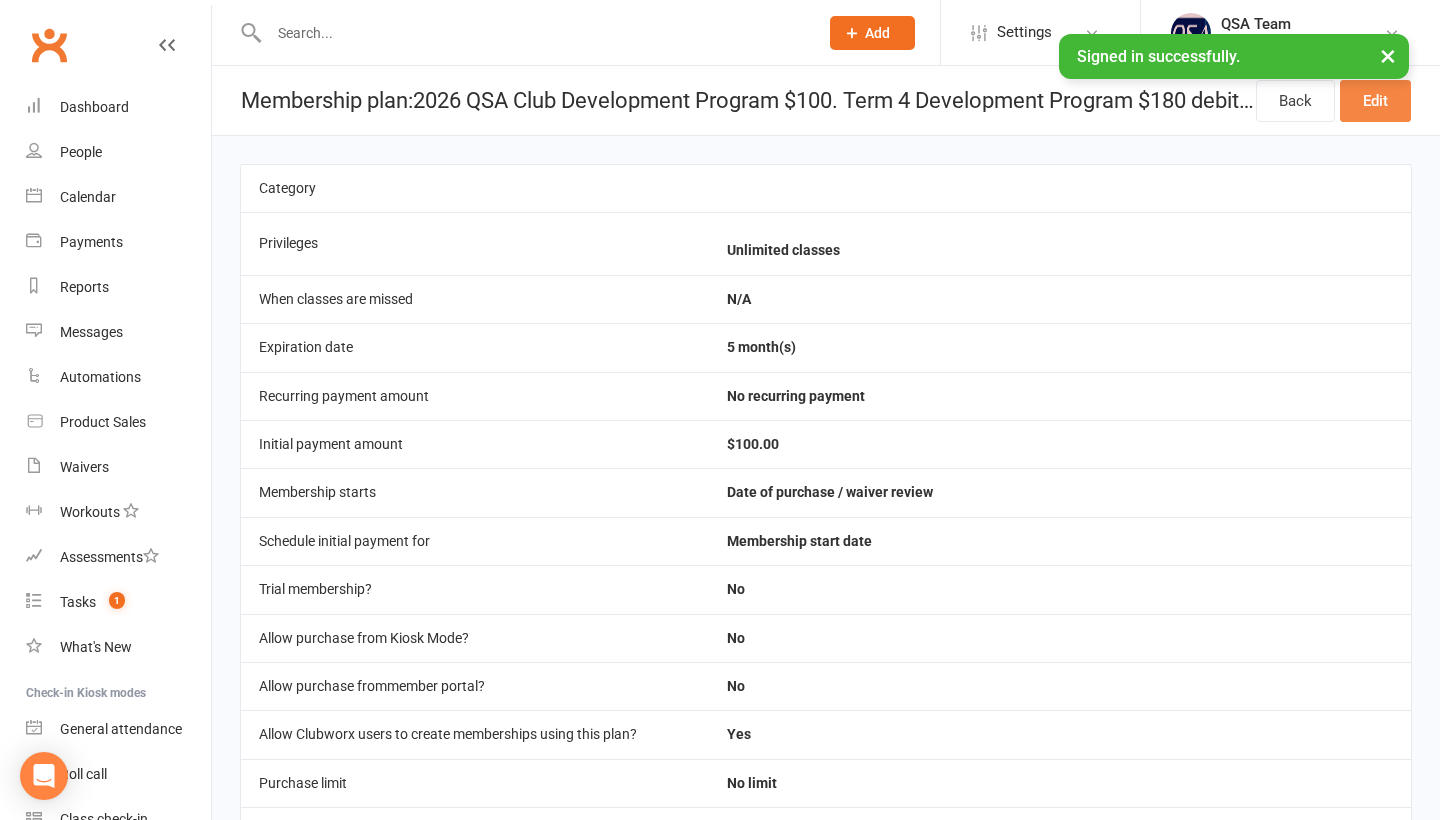 click on "Edit" at bounding box center (1375, 101) 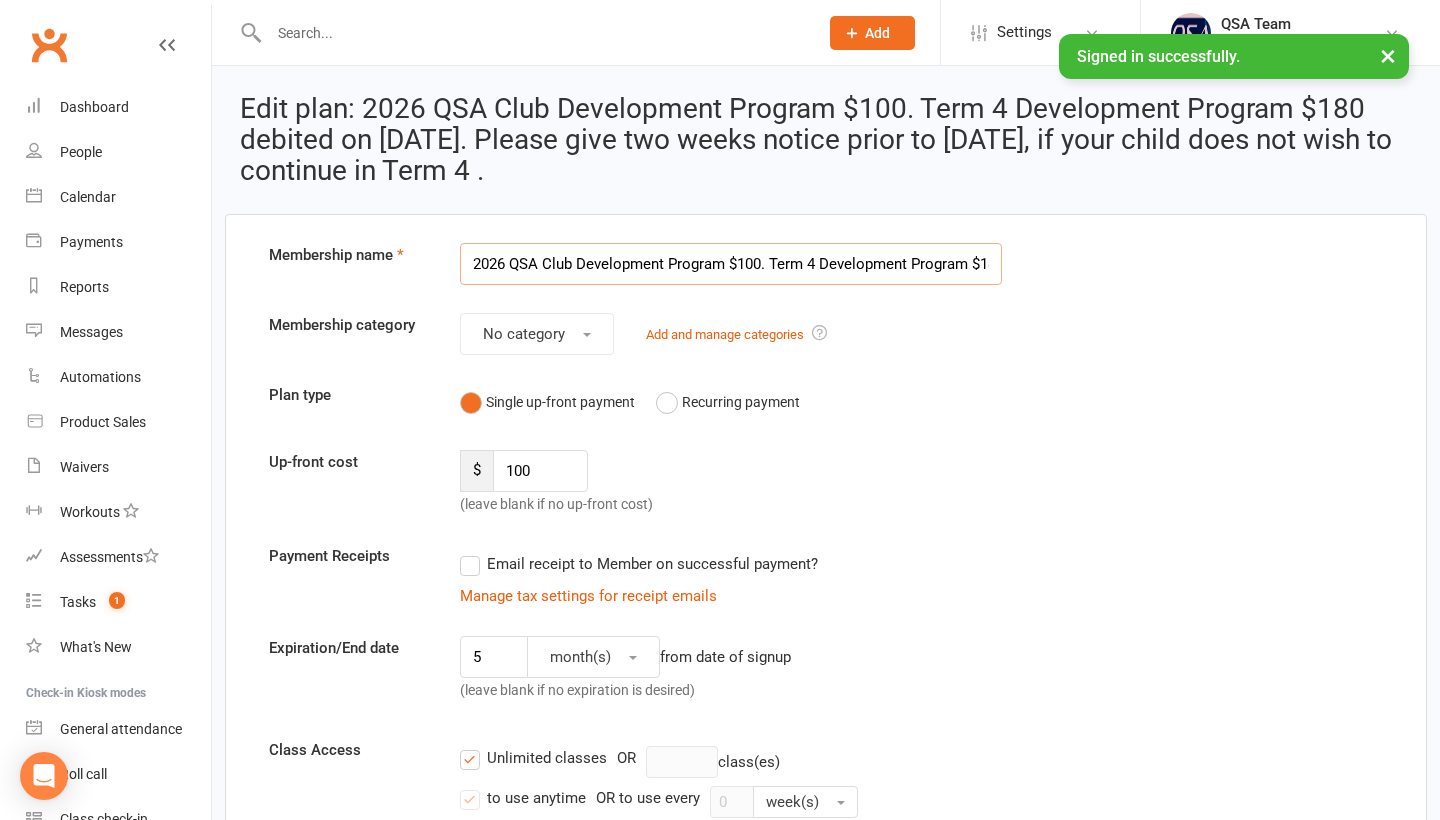 scroll, scrollTop: 0, scrollLeft: 900, axis: horizontal 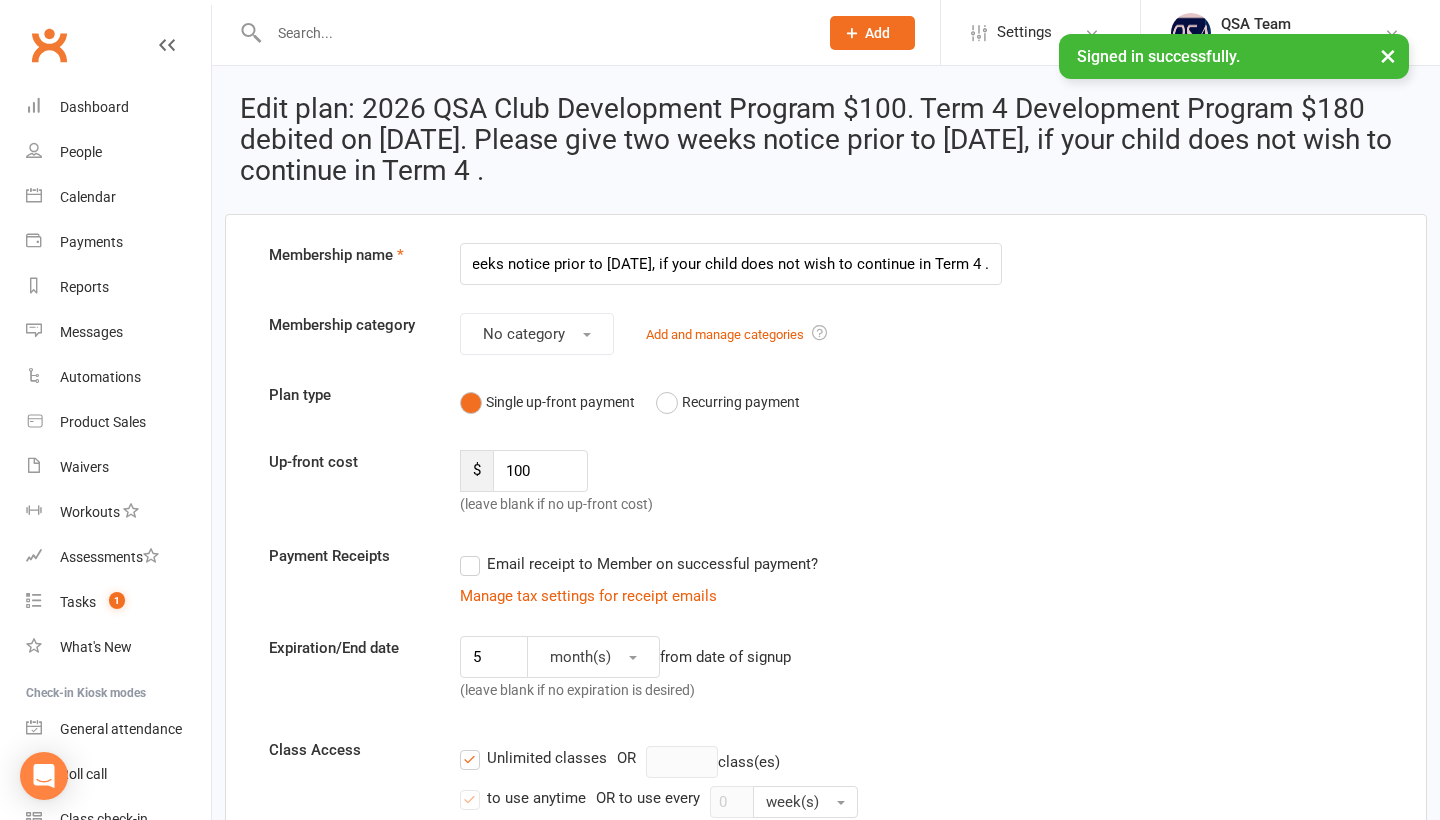 click on "Membership name 2026 QSA Club Development Program $100. Term 4 Development Program $180 debited on [DATE]. Please give two weeks notice prior to [DATE], if your child does not wish to continue in Term 4 . Membership category
No category
Add and manage categories   Plan type Single up-front payment Recurring payment Up-front cost $ 100 (leave blank if no up-front cost) Payment Receipts Email receipt to Member on successful payment? Manage tax settings for receipt emails Expiration/End date 5
month(s)
from date of signup (leave blank if no expiration is desired) Class Access Unlimited classes  OR   class(es) to use anytime  OR to use every   0
week(s)
Limit how many future bookings a membership can have at one time  Limit how far into the future bookings can be made  Select Types APPOINTMENT Carmel School Team
3" at bounding box center (826, 1569) 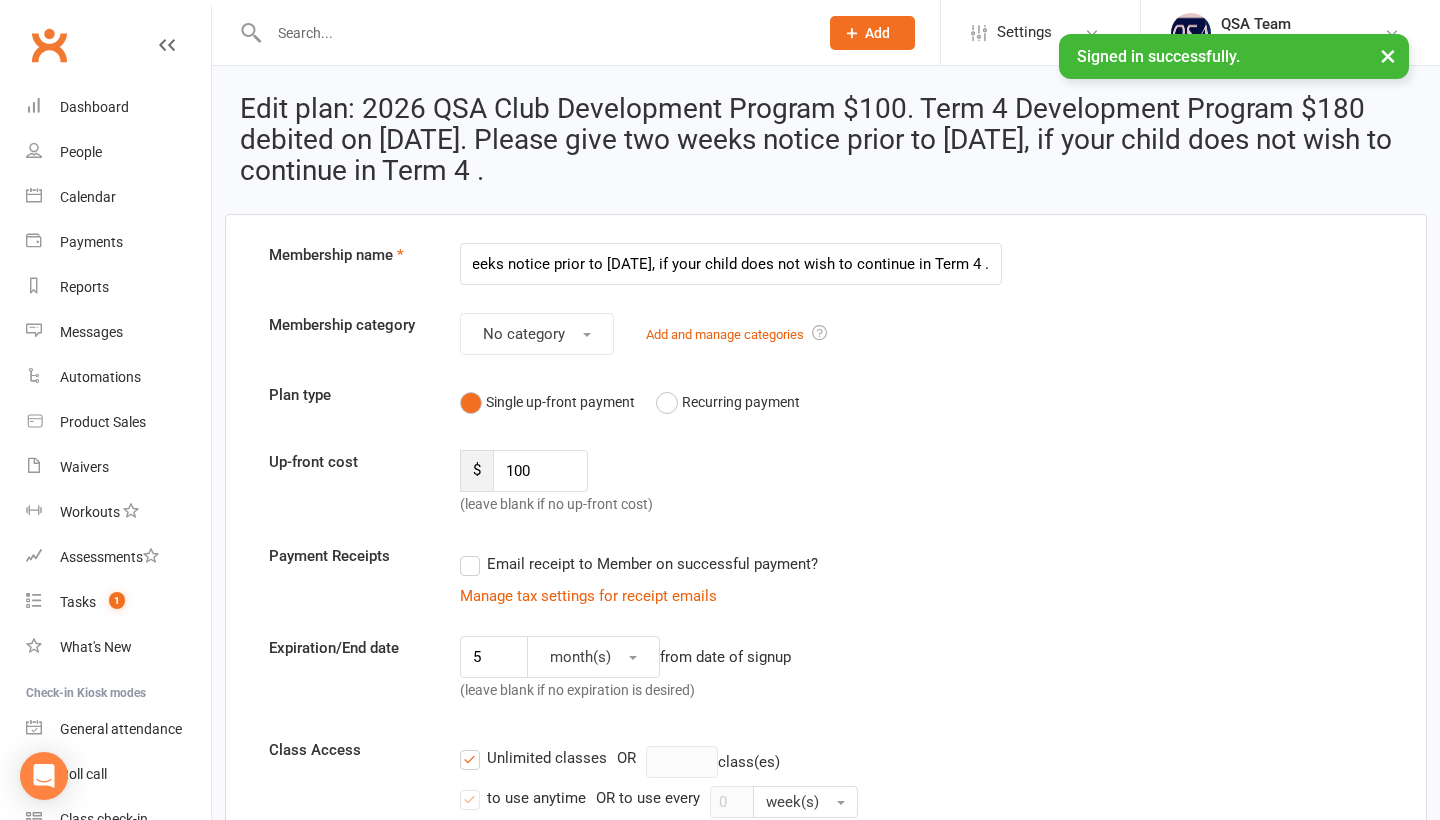 scroll, scrollTop: -1, scrollLeft: 0, axis: vertical 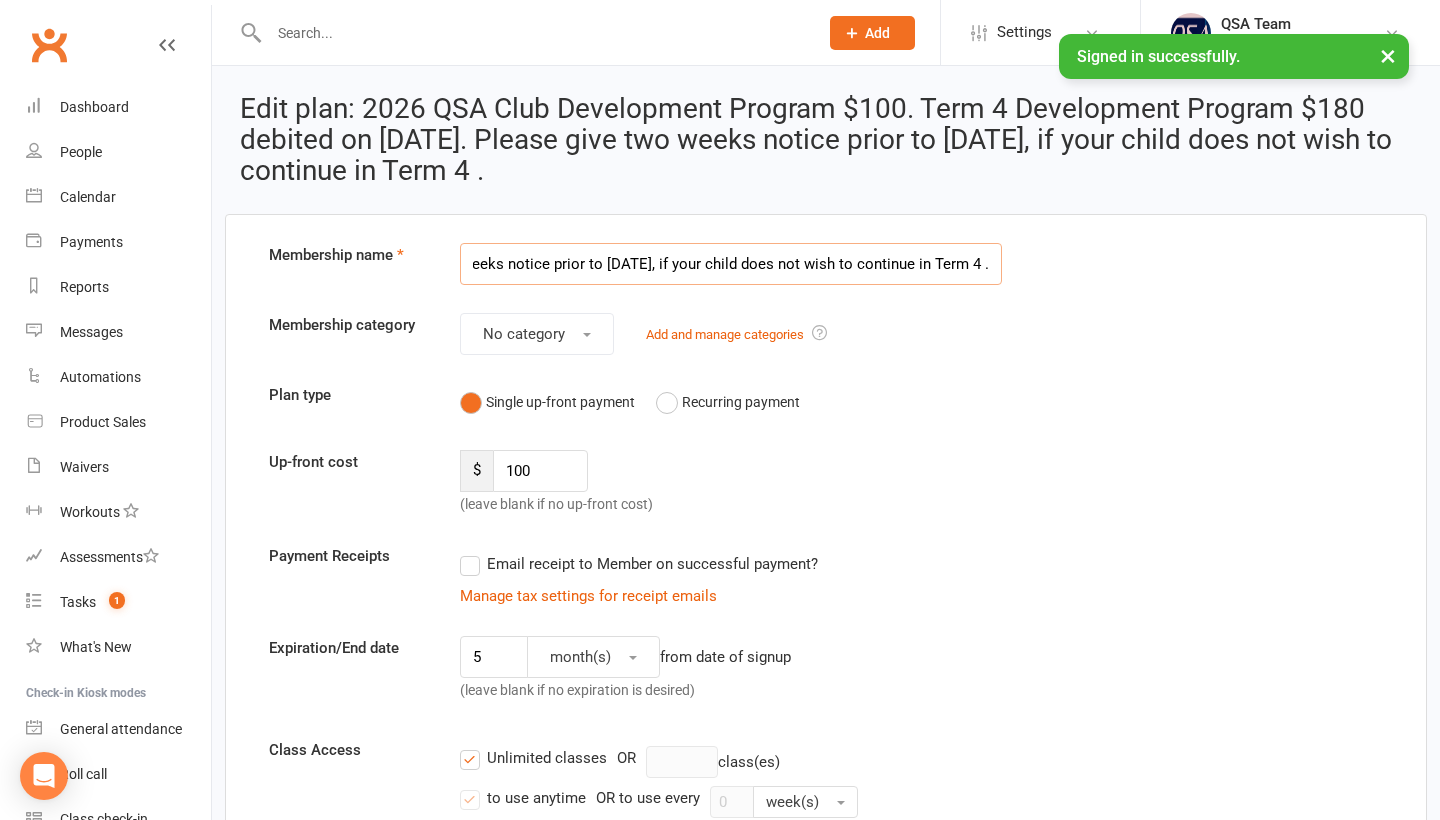 click on "2026 QSA Club Development Program $100. Term 4 Development Program $180 debited on [DATE]. Please give two weeks notice prior to [DATE], if your child does not wish to continue in Term 4 ." at bounding box center (731, 264) 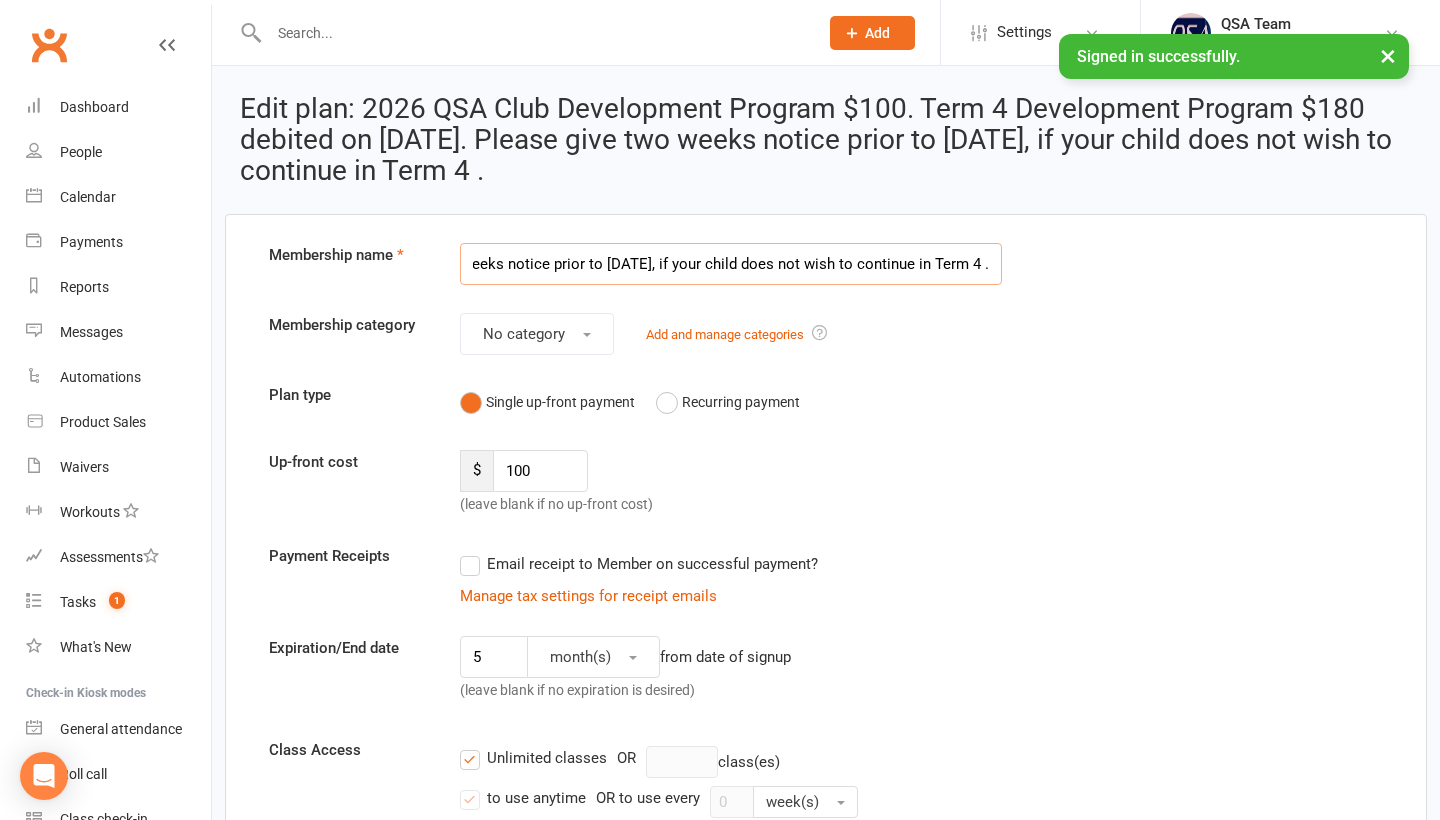 click on "2026 QSA Club Development Program $100. Term 4 Development Program $180 debited on [DATE]. Please give two weeks notice prior to [DATE], if your child does not wish to continue in Term 4 ." at bounding box center (731, 264) 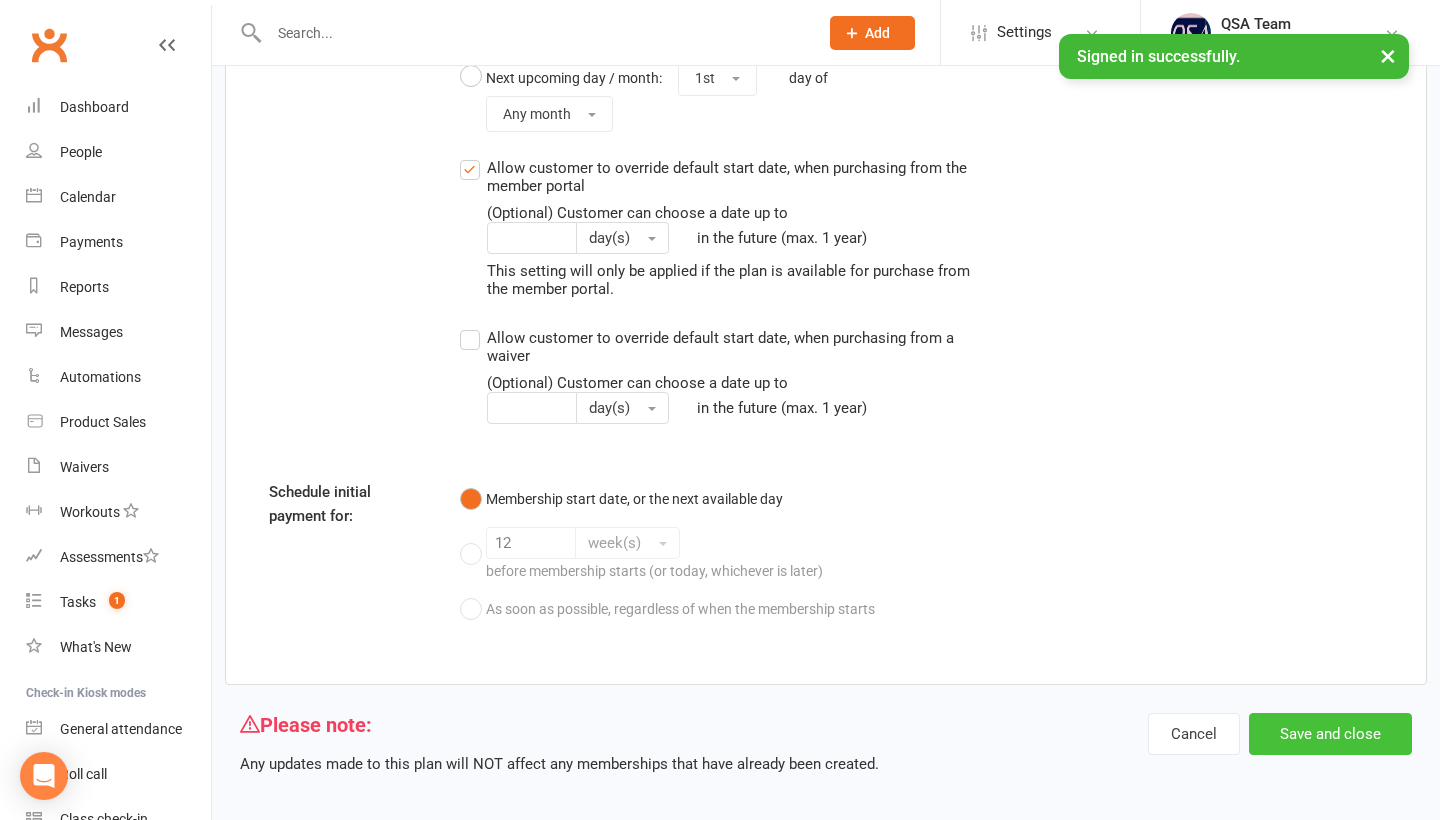 scroll, scrollTop: 2266, scrollLeft: 0, axis: vertical 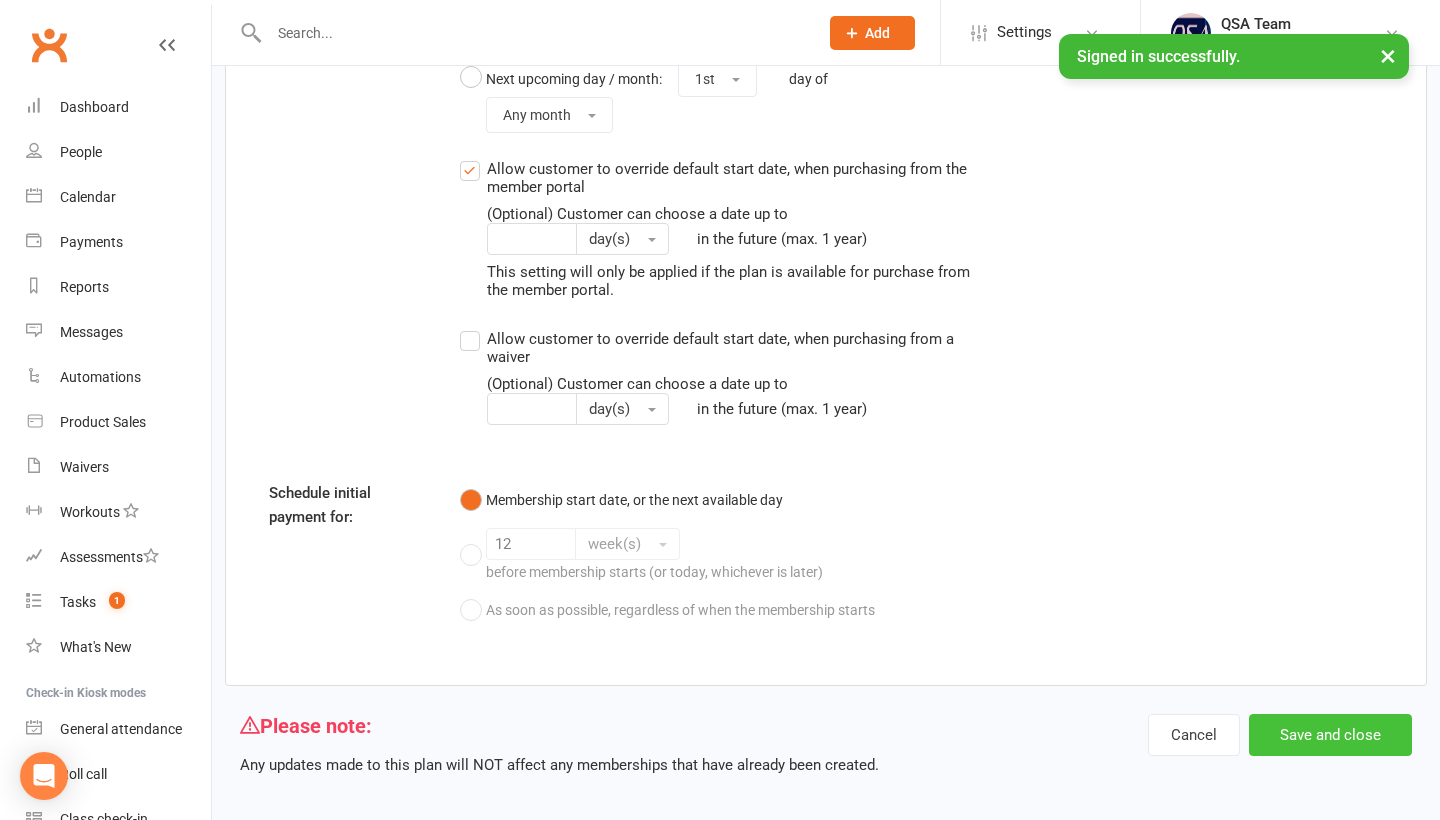 type on "2026 QSA Club Development Program $100. Term 4 Development Program $180 debited on [DATE]. Please give two weeks notice prior to [DATE], if your child does not wish to continue in Term 4" 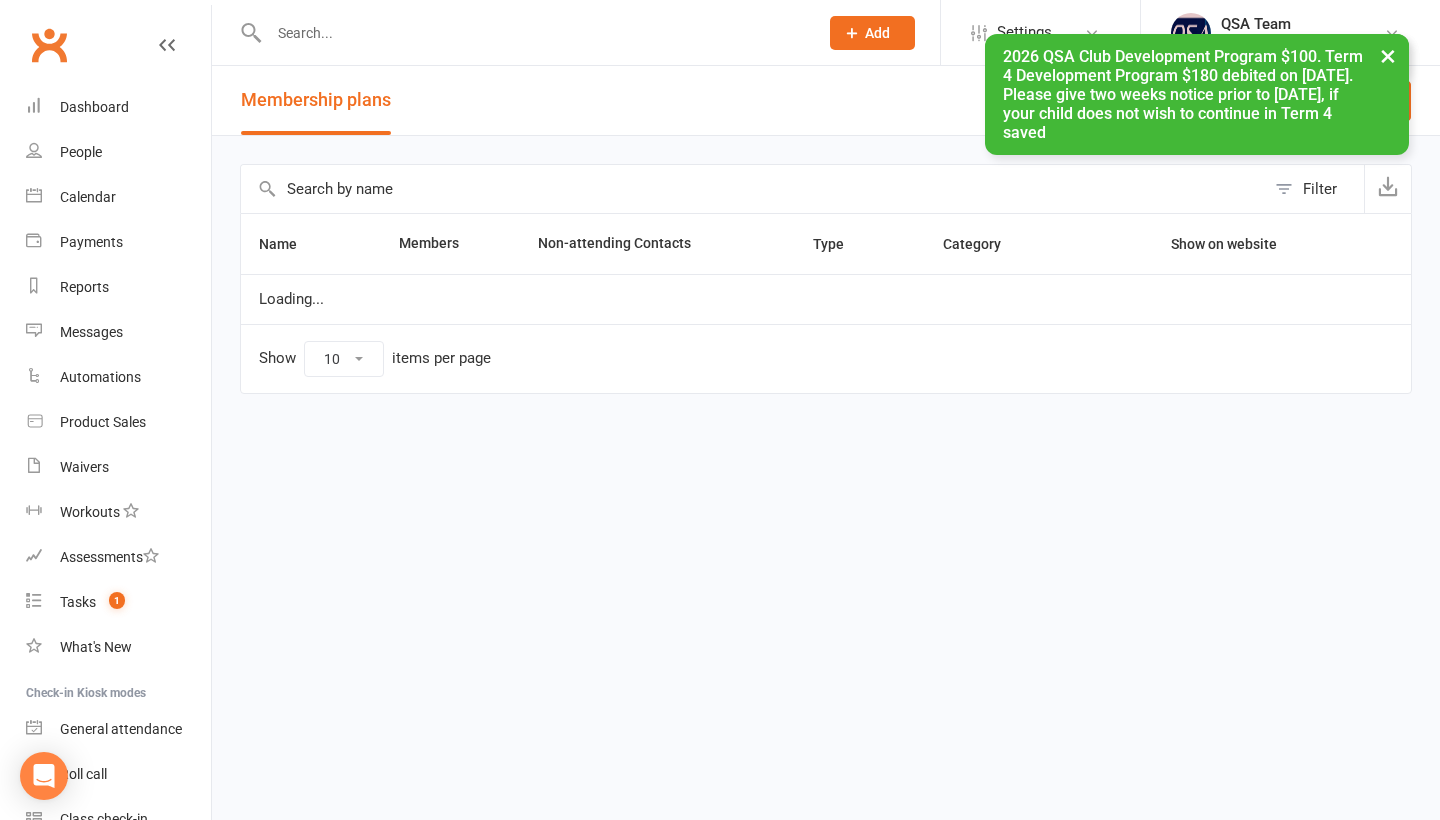 scroll, scrollTop: 0, scrollLeft: 0, axis: both 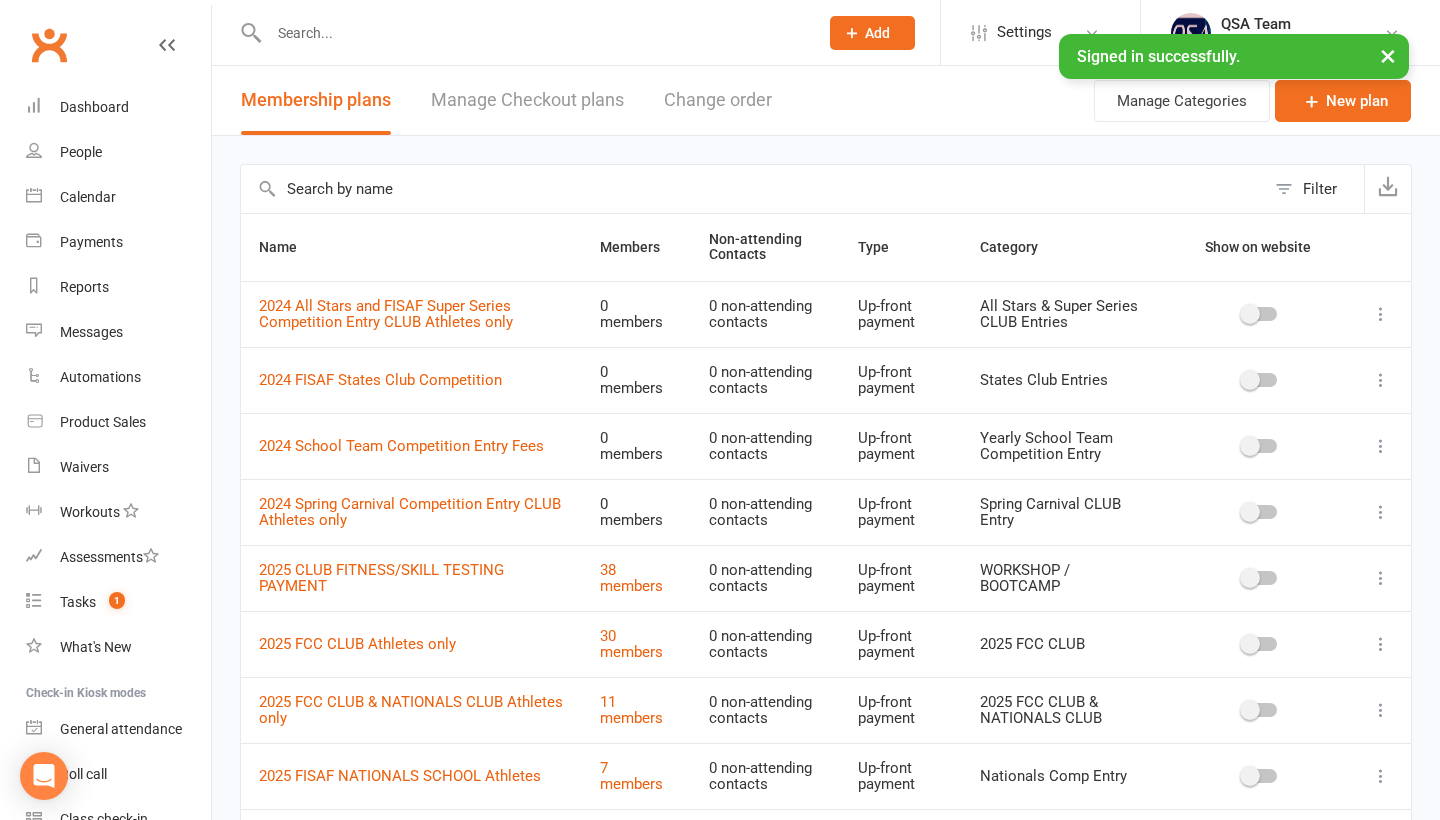 click at bounding box center (1381, 314) 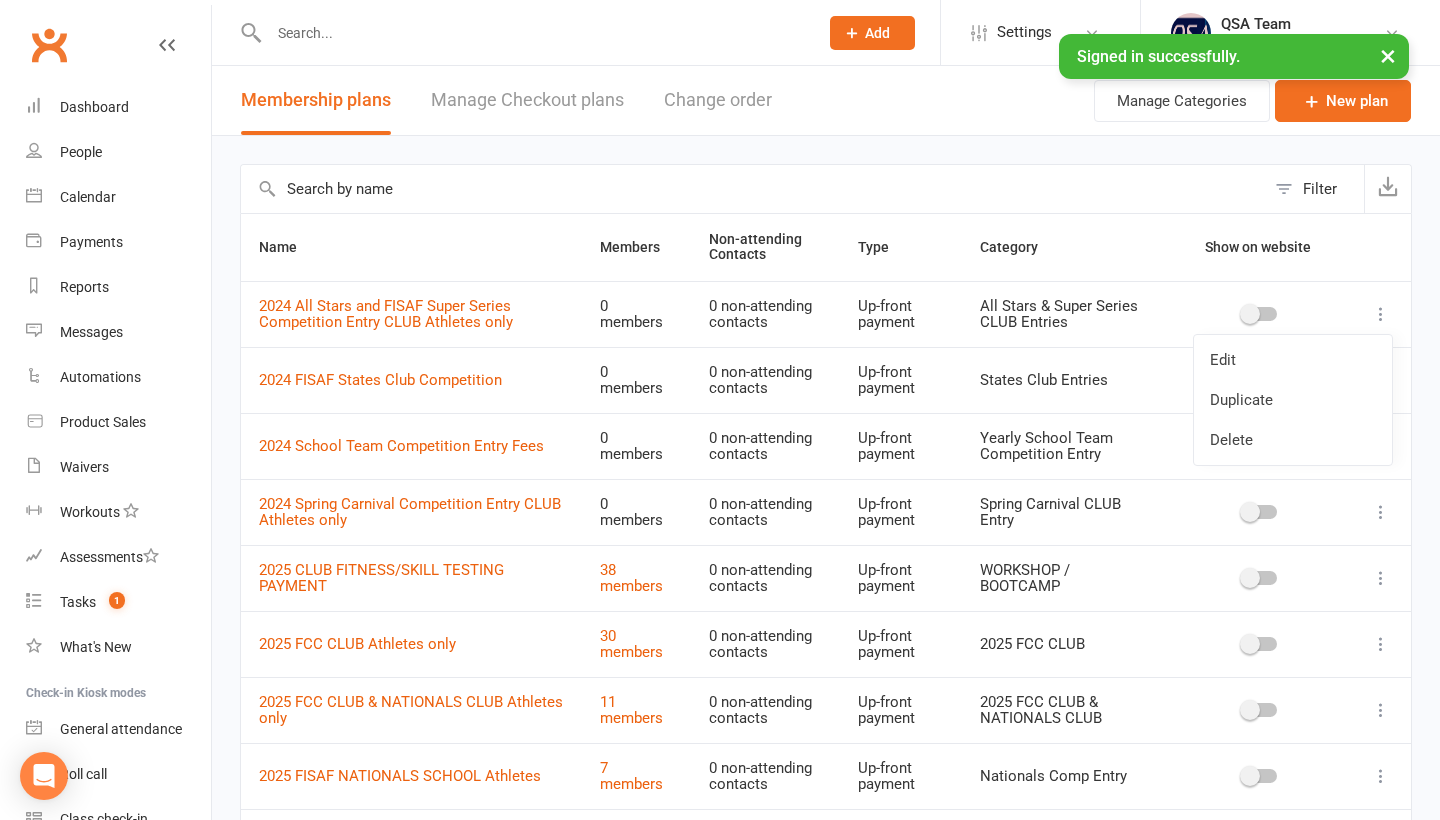 click on "2024 All Stars and FISAF Super Series Competition Entry CLUB Athletes only" at bounding box center (411, 314) 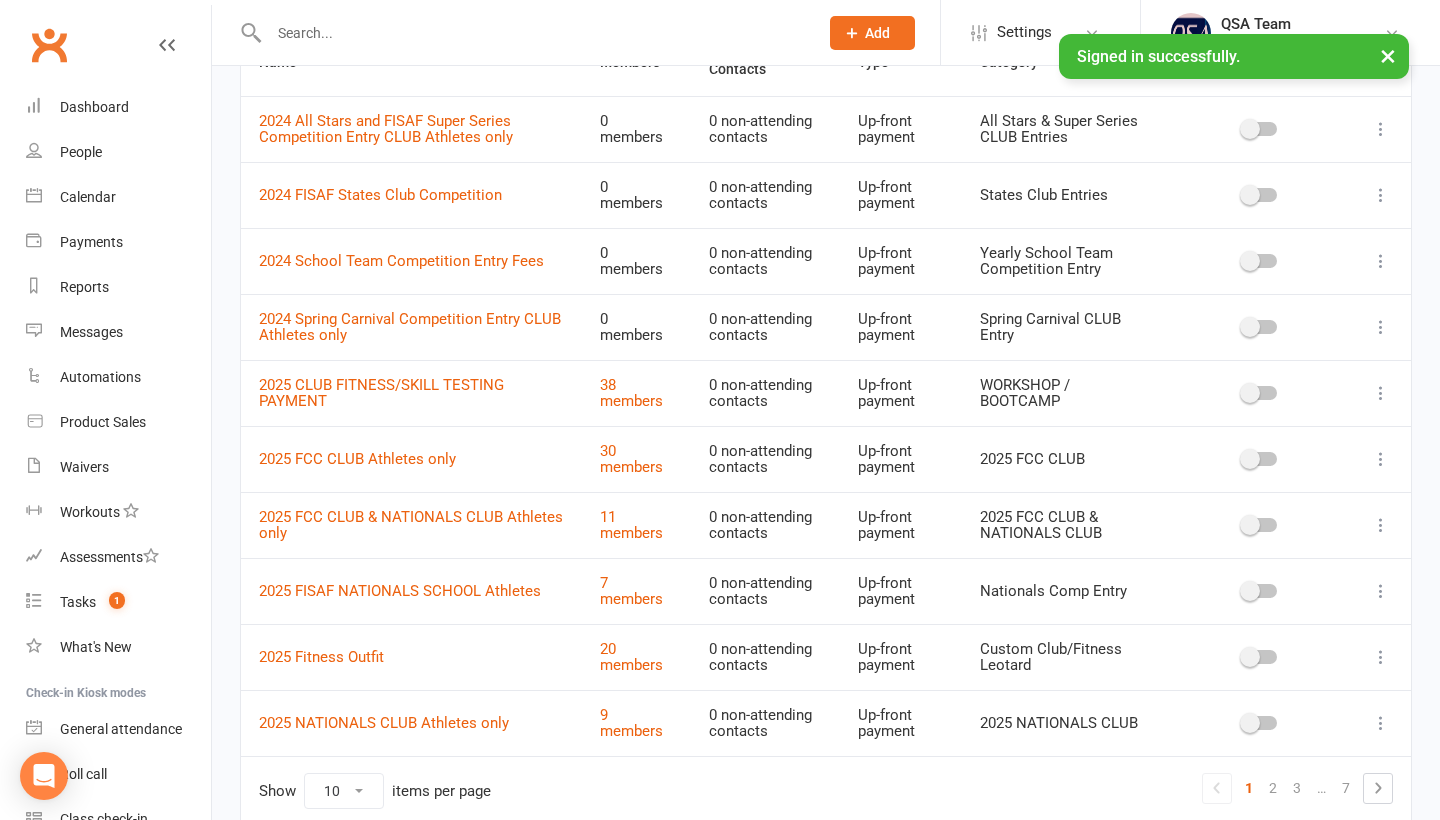 scroll, scrollTop: 190, scrollLeft: 0, axis: vertical 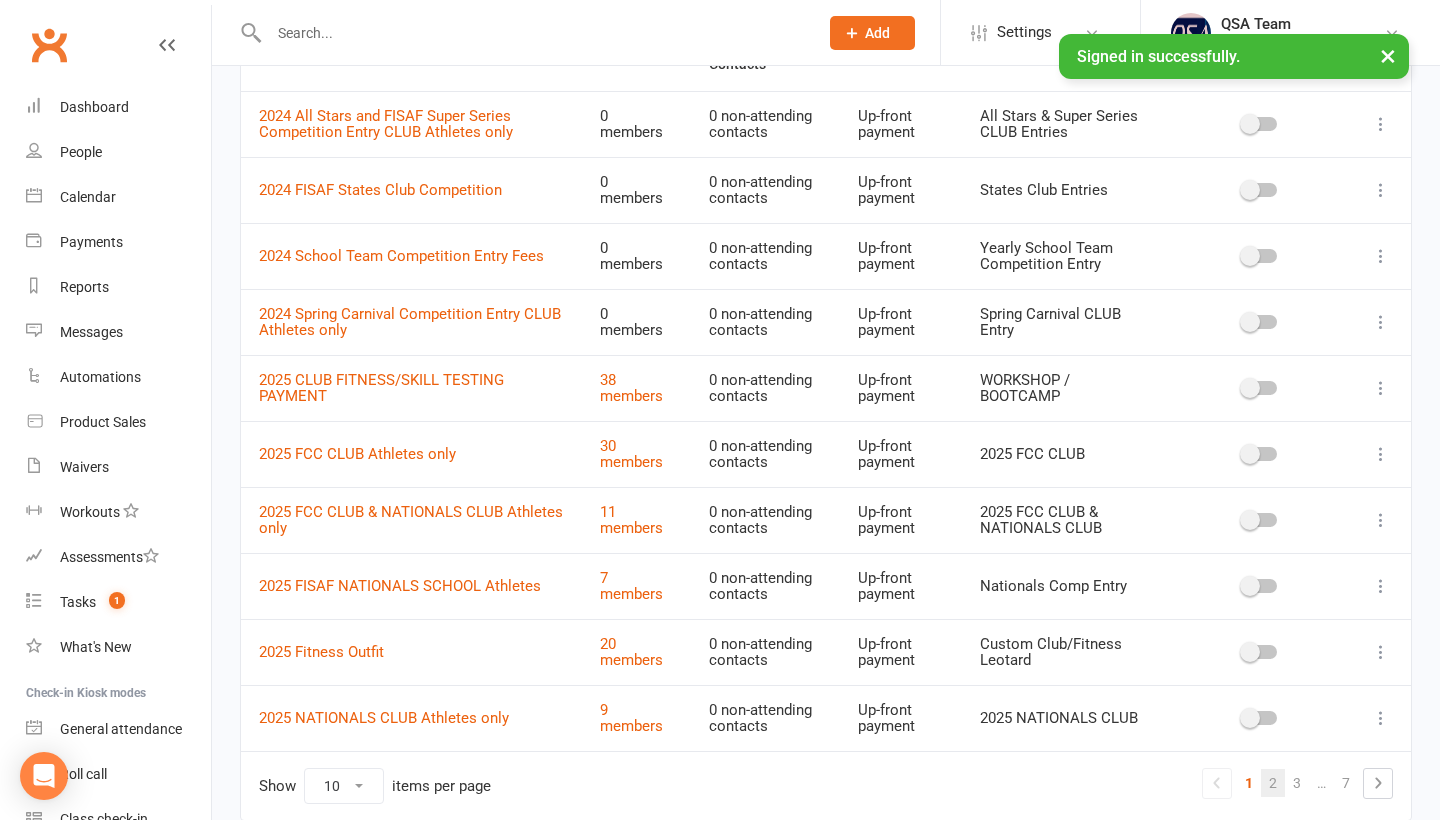 click on "2" at bounding box center [1273, 783] 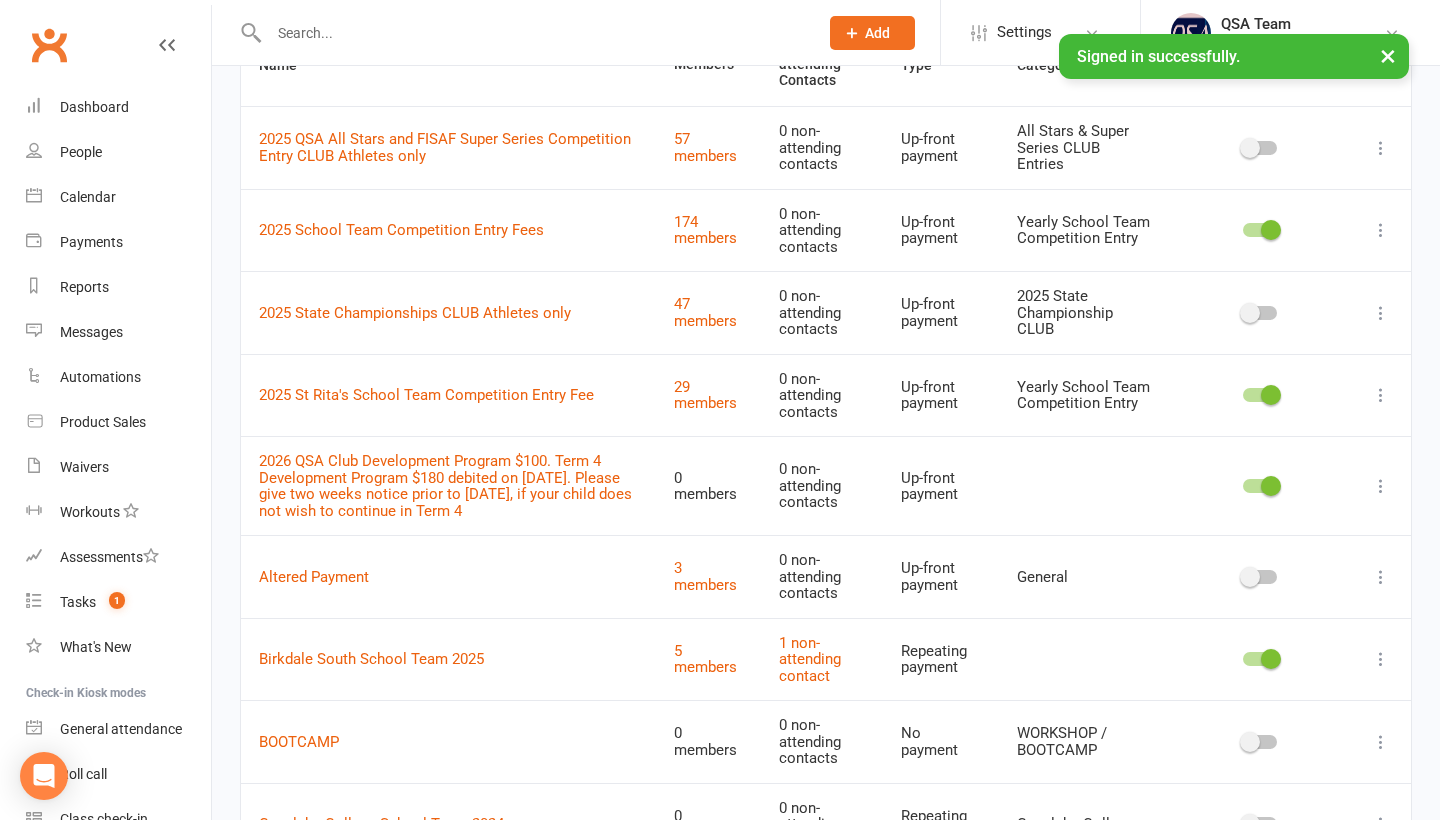 click at bounding box center (1381, 486) 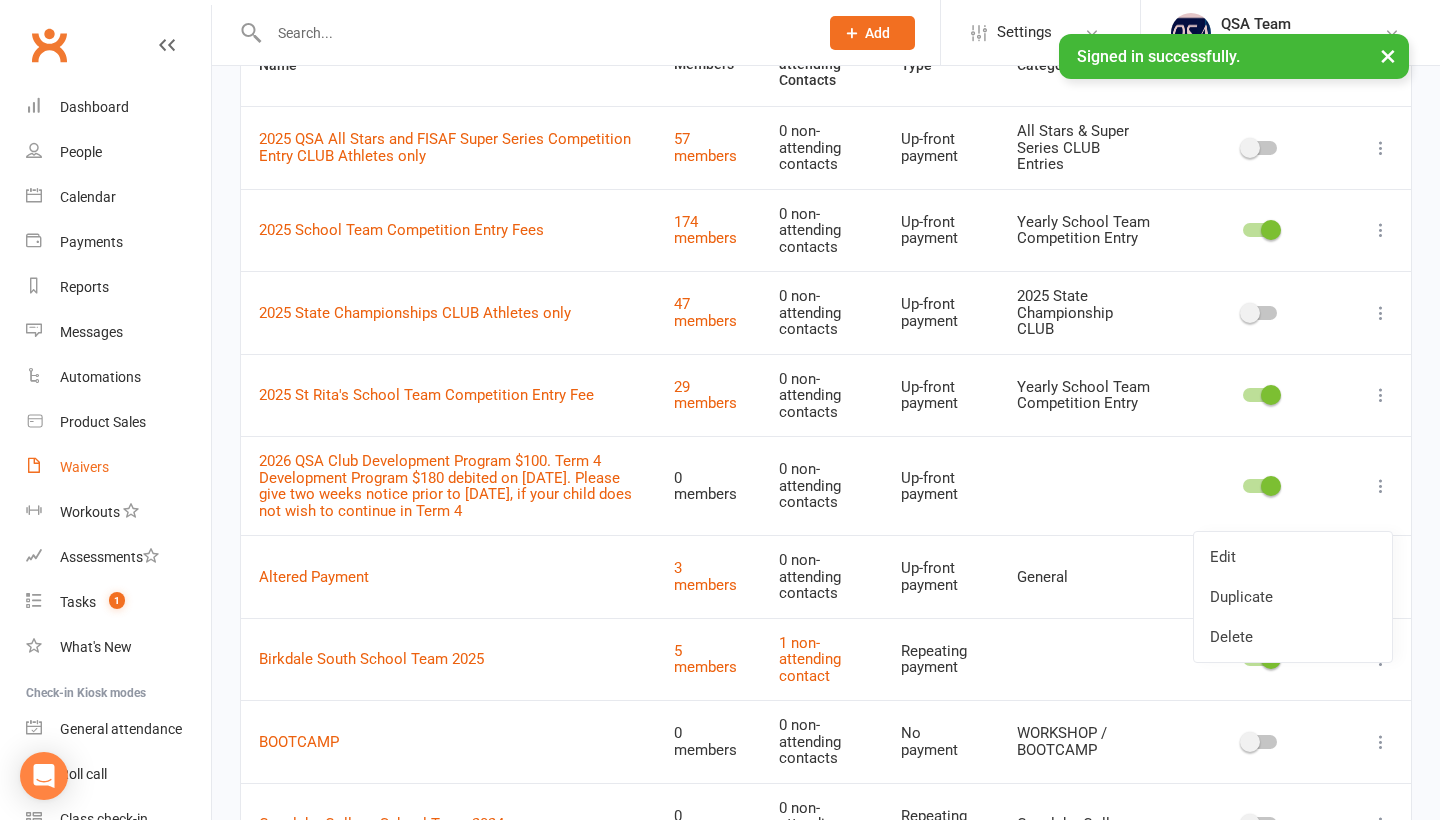 click on "Waivers" at bounding box center (84, 467) 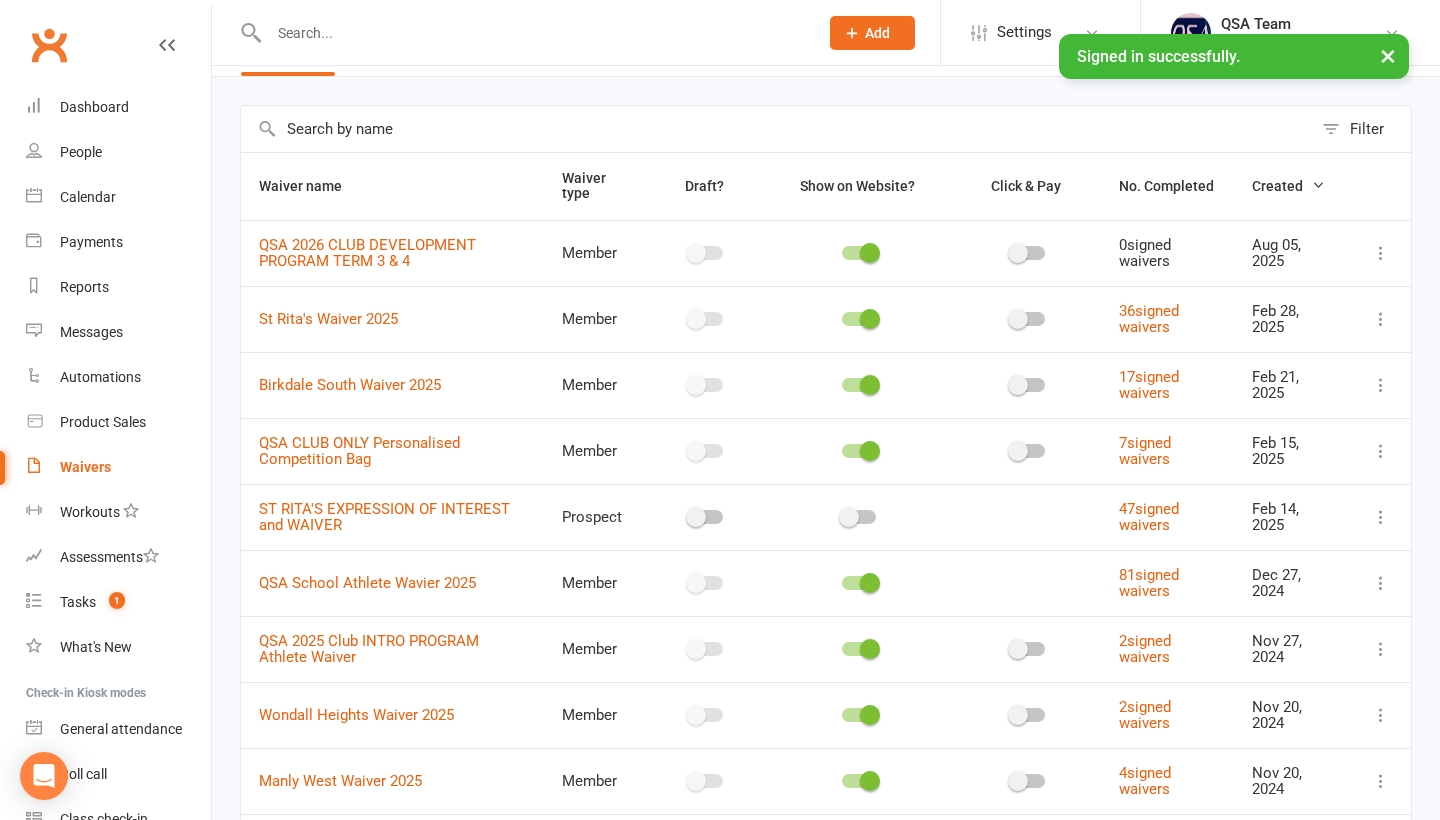 scroll, scrollTop: 66, scrollLeft: 0, axis: vertical 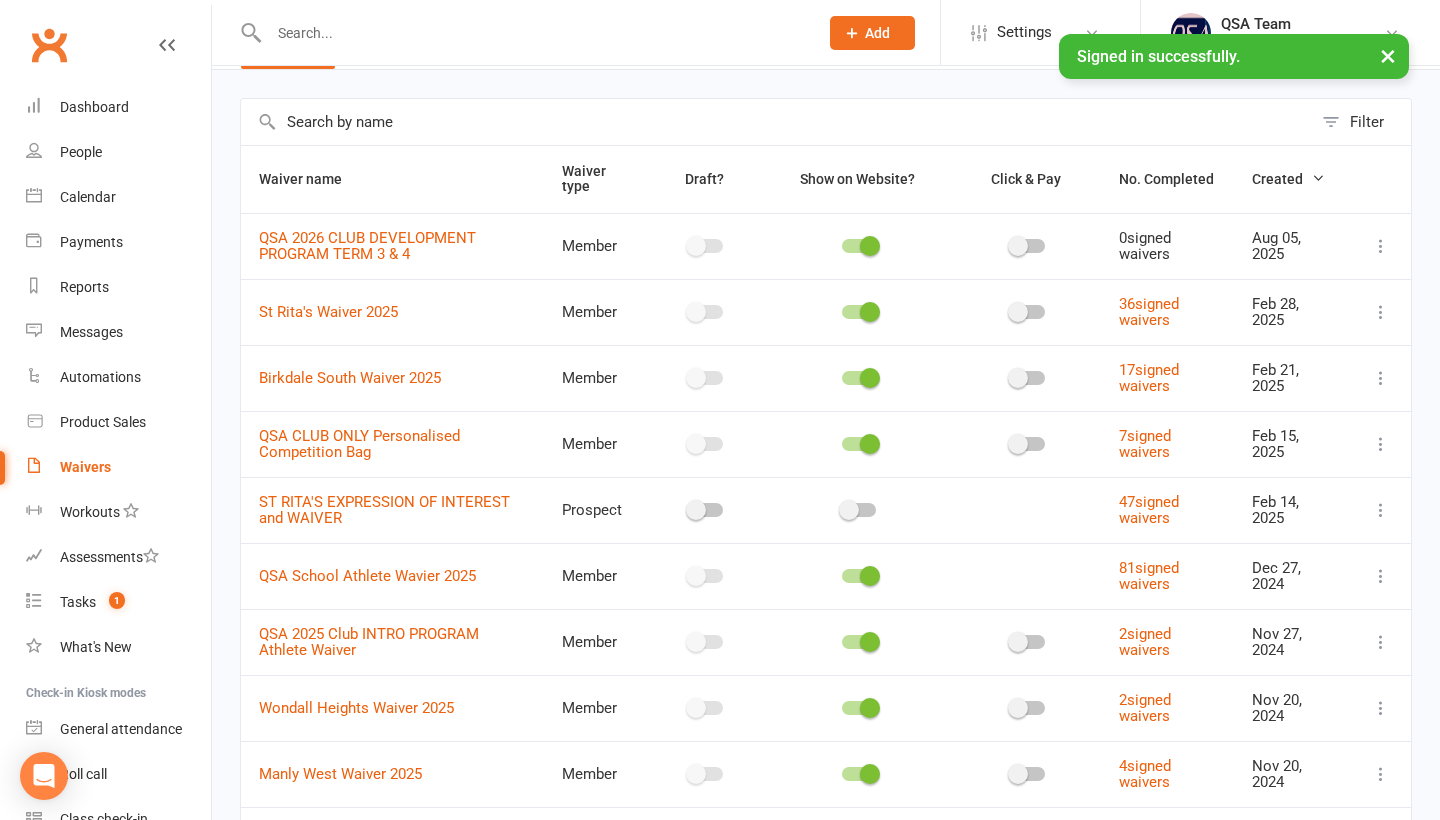 click at bounding box center (1381, 246) 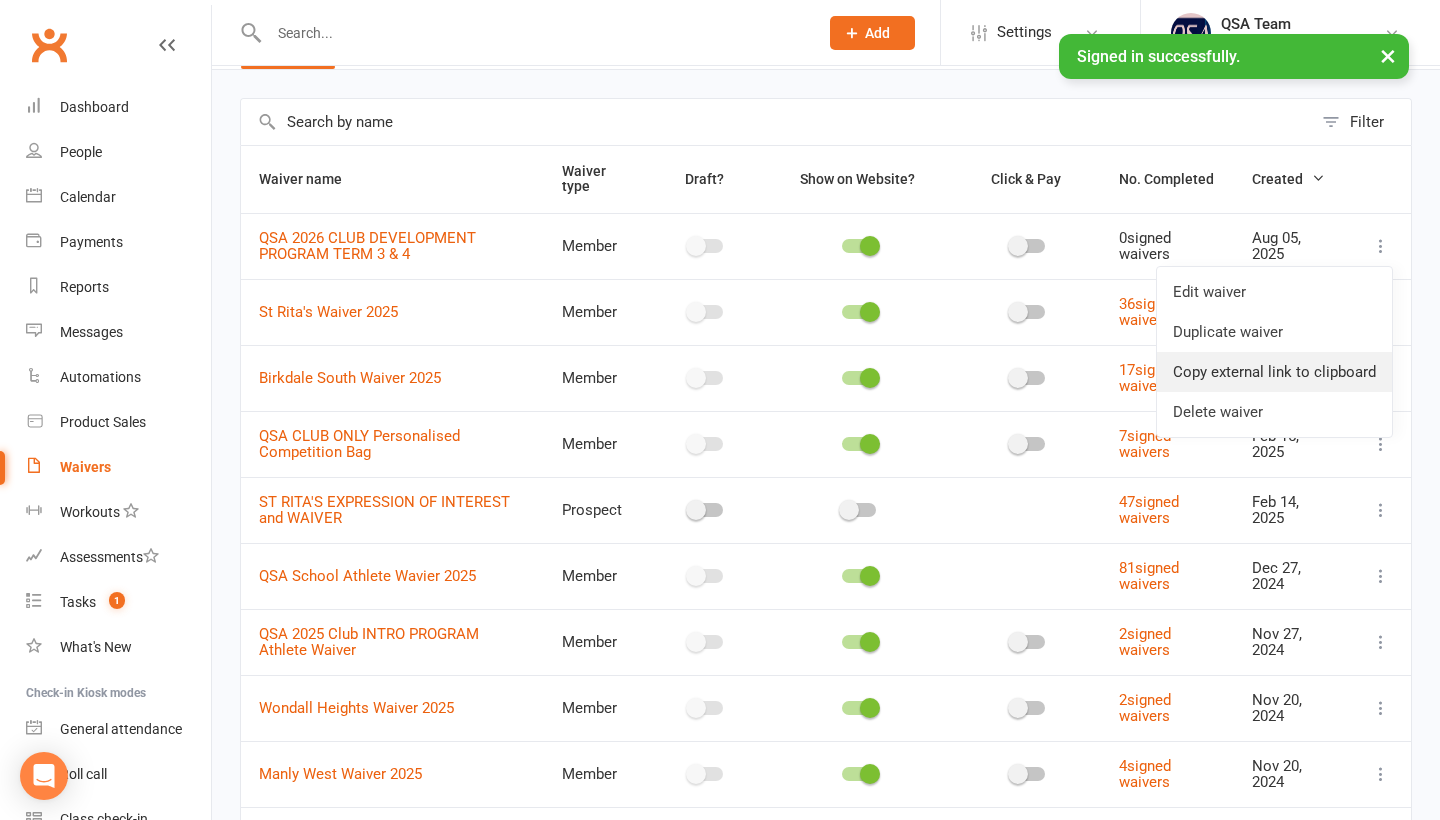 click on "Copy external link to clipboard" at bounding box center [1274, 372] 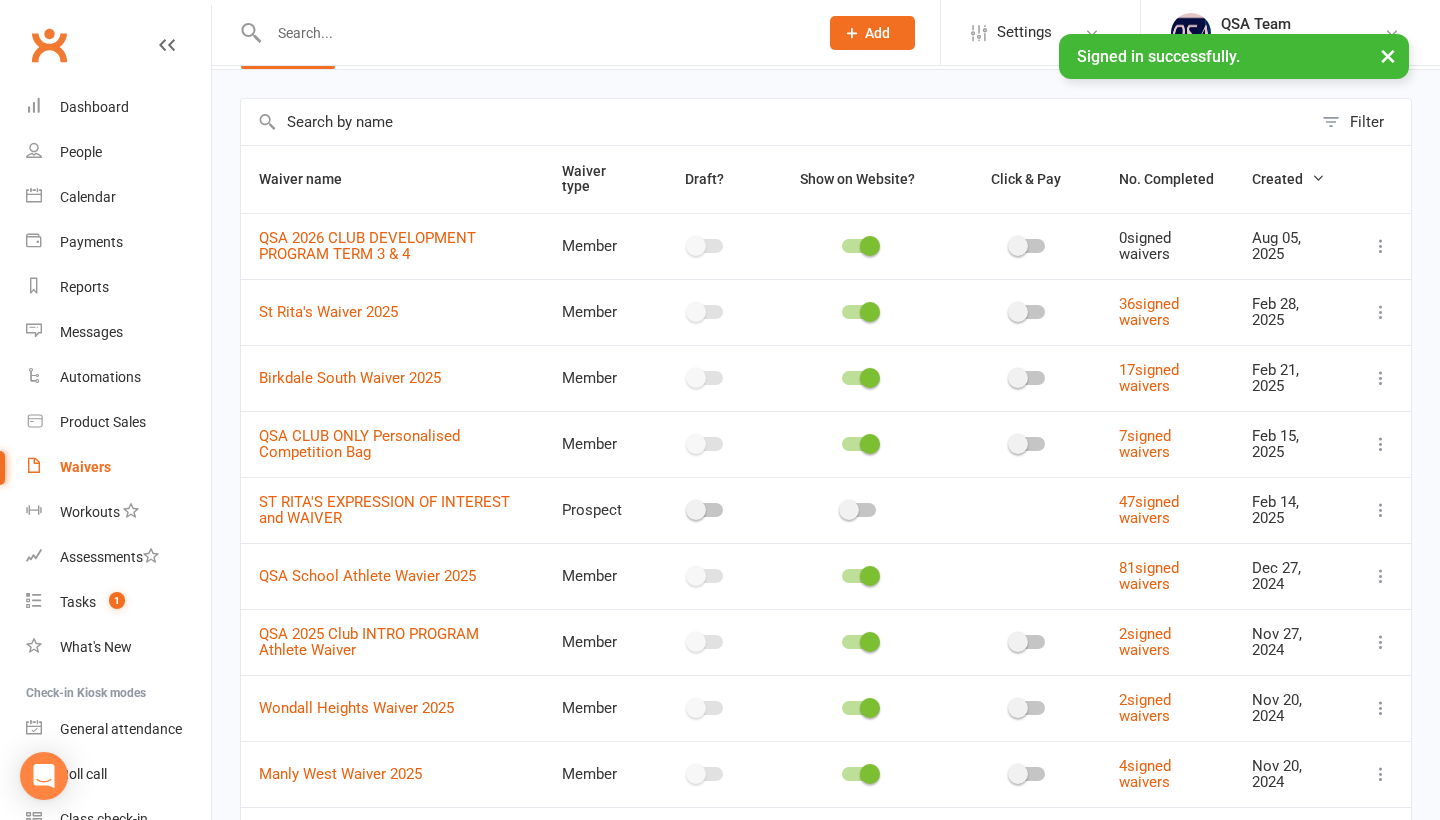 click at bounding box center (1381, 246) 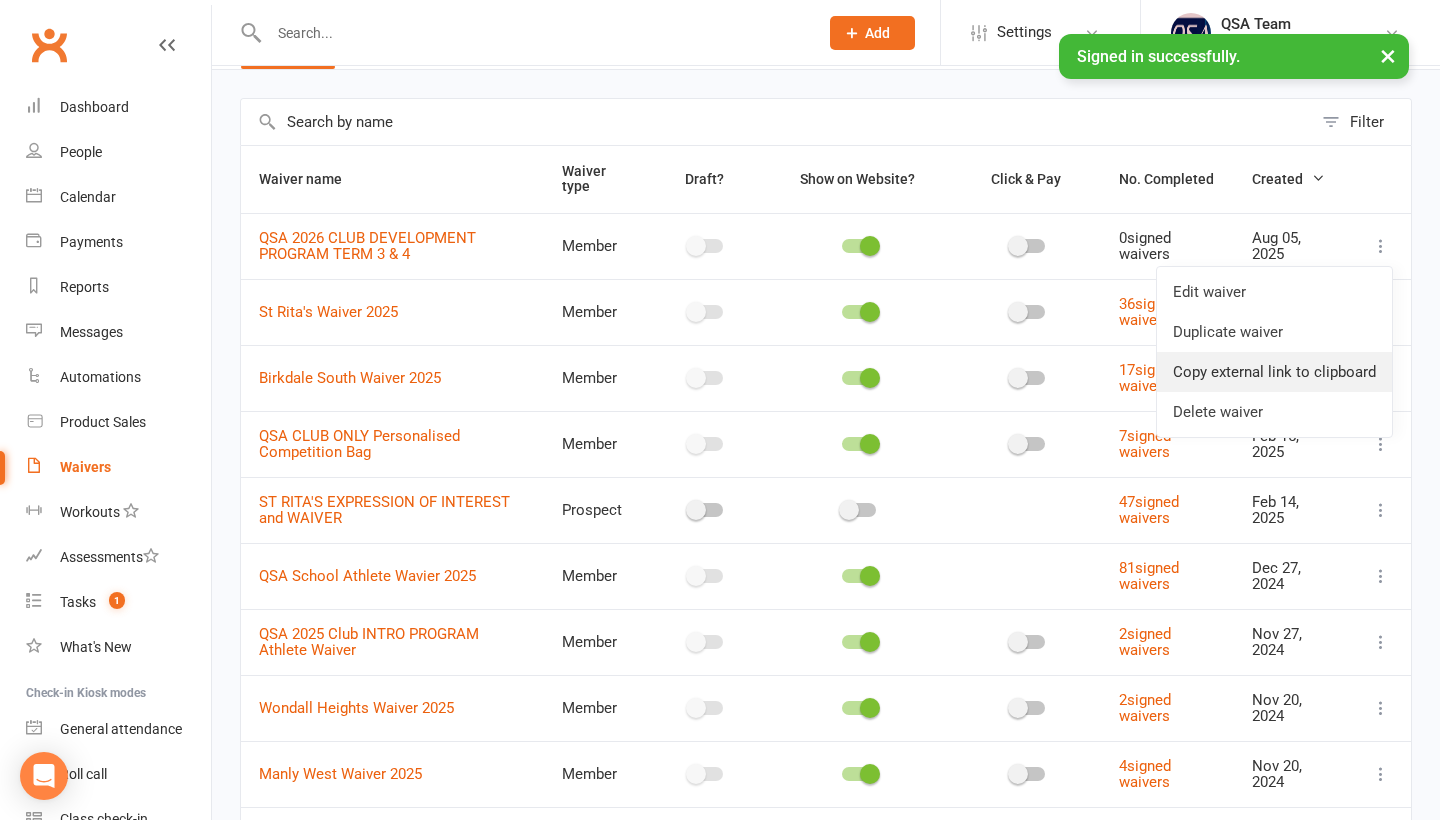 click on "Copy external link to clipboard" at bounding box center [1274, 372] 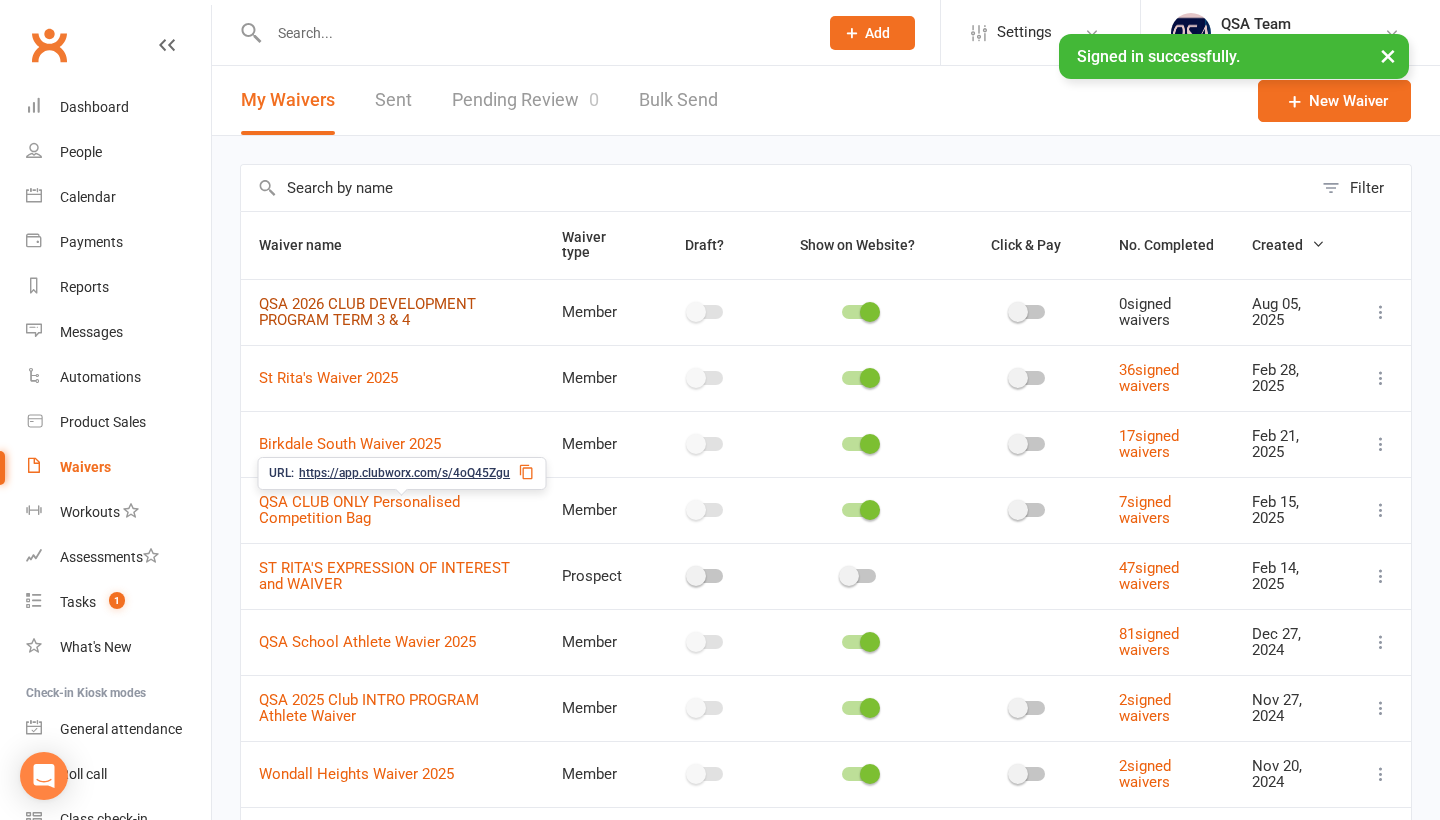 scroll, scrollTop: 0, scrollLeft: 0, axis: both 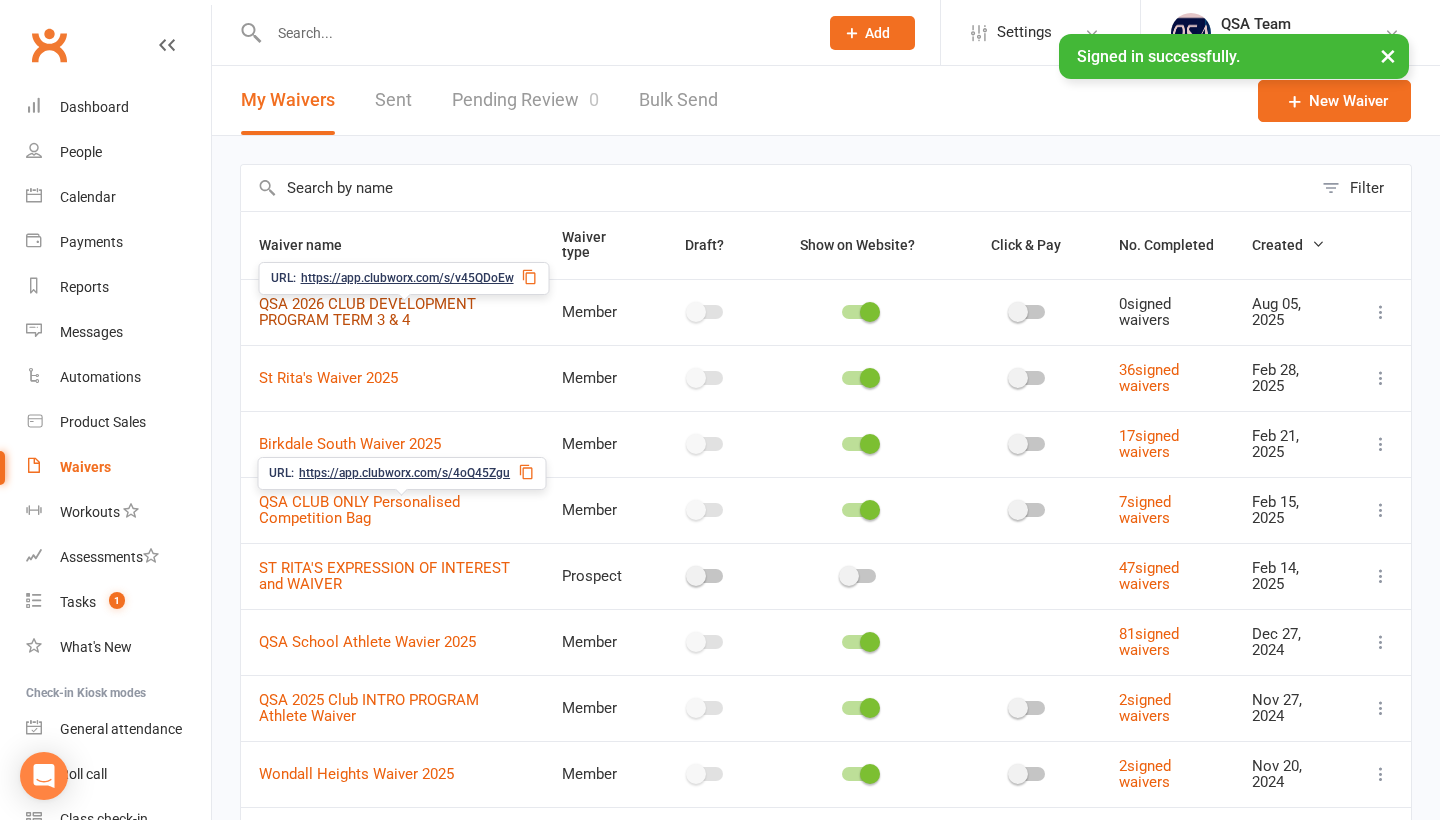 click on "QSA 2026 CLUB DEVELOPMENT PROGRAM TERM 3 & 4" at bounding box center [367, 312] 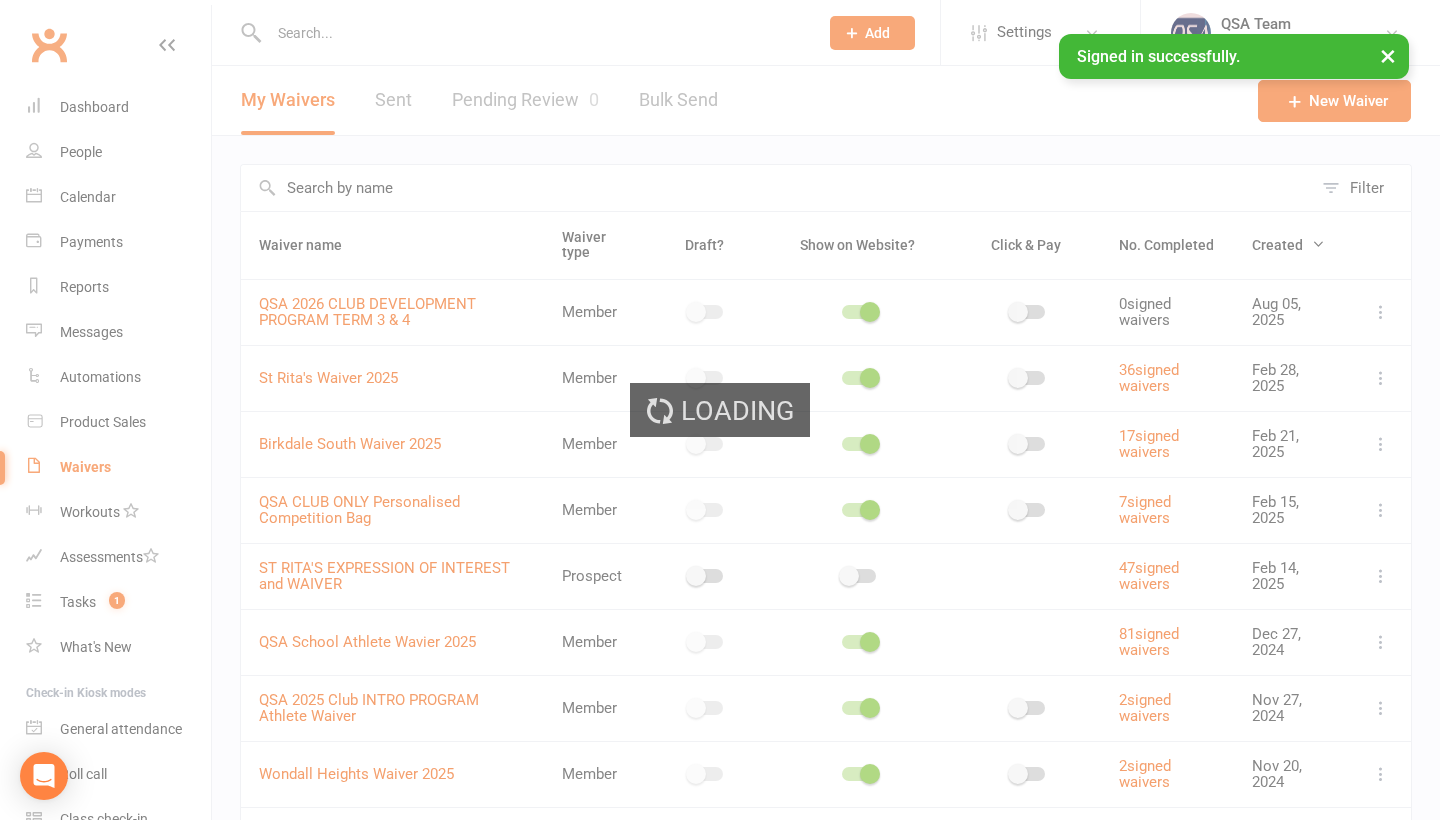 select on "bank_account" 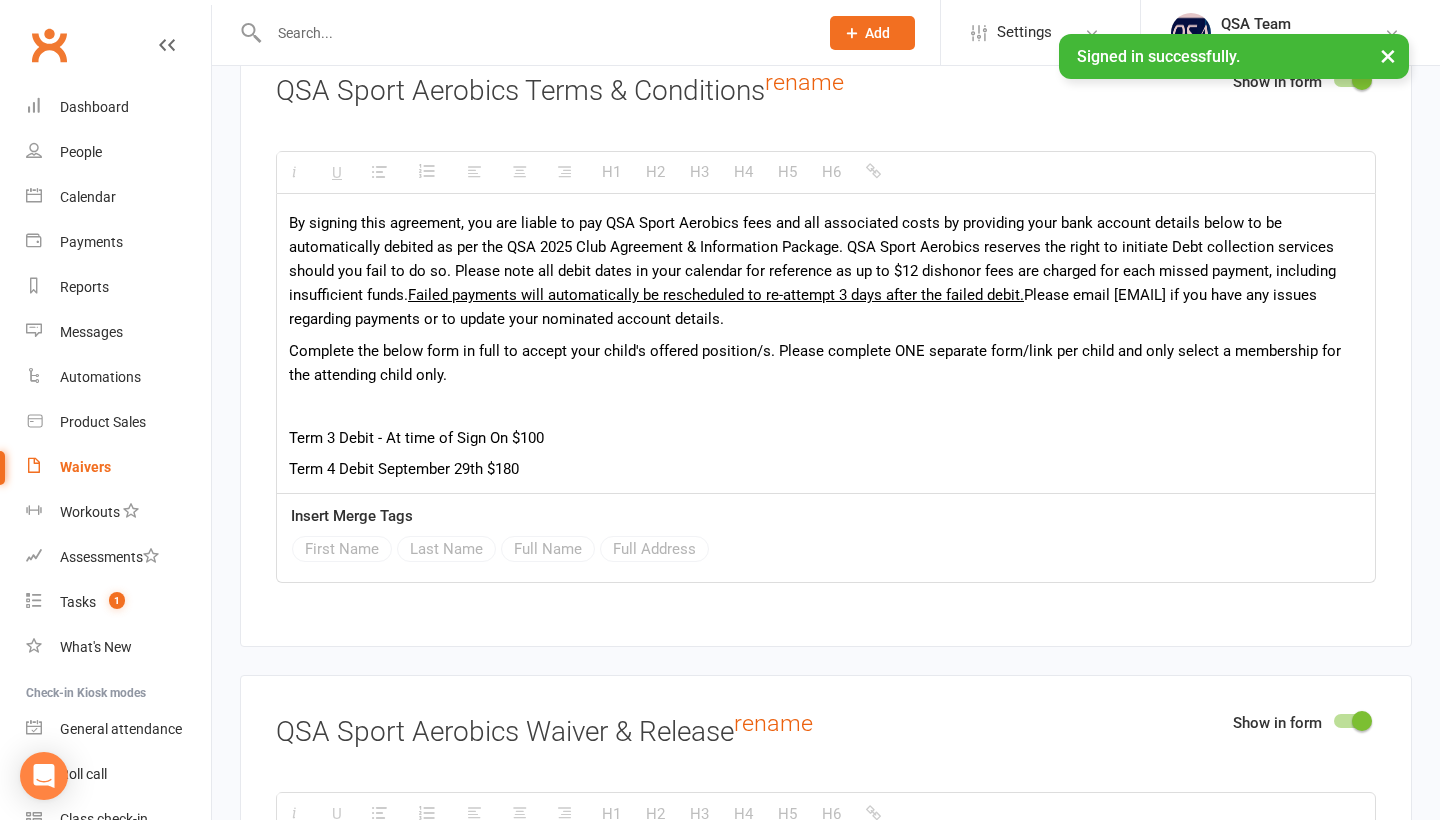 scroll, scrollTop: 2894, scrollLeft: 0, axis: vertical 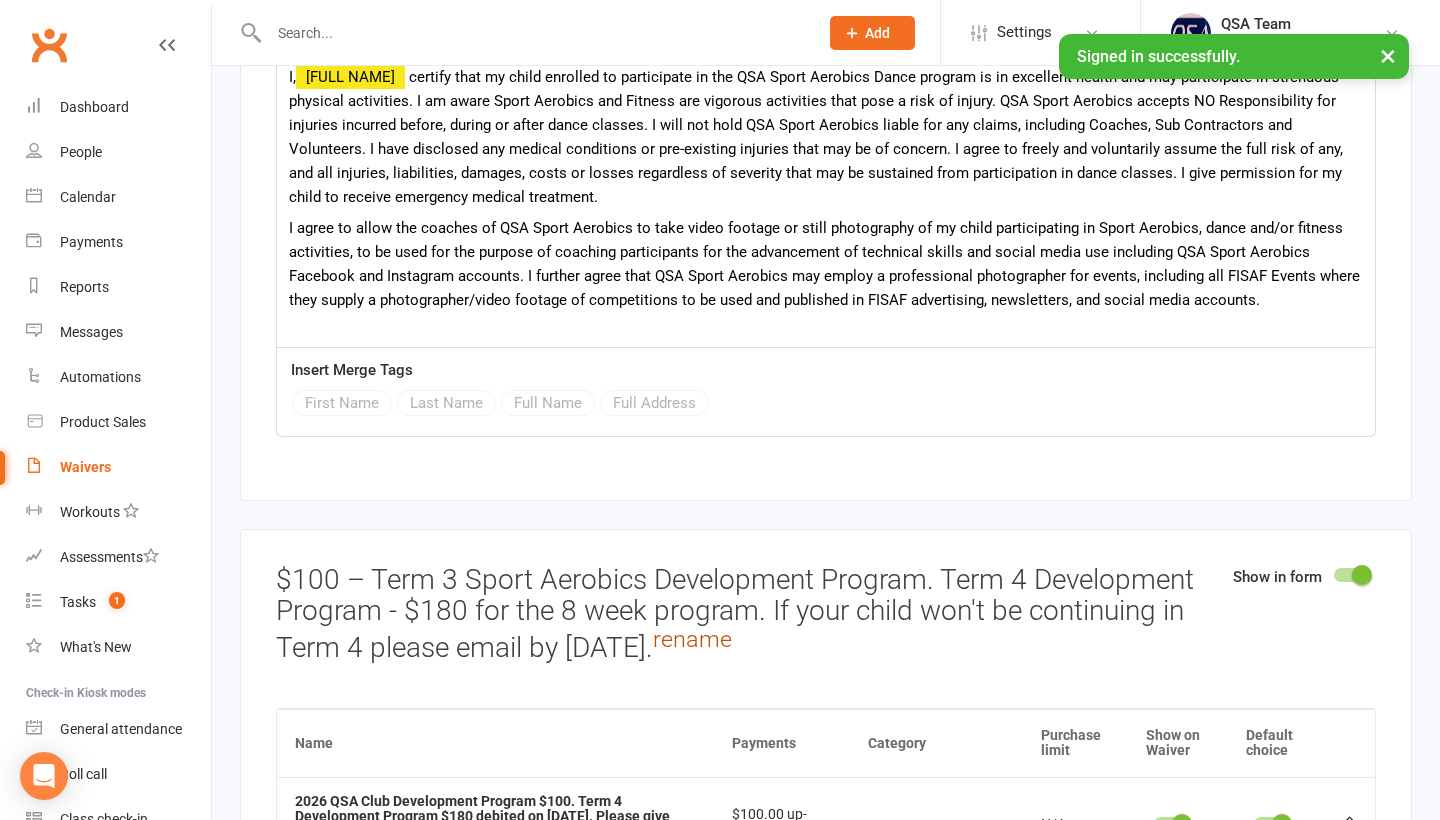 click on "rename" at bounding box center (692, 639) 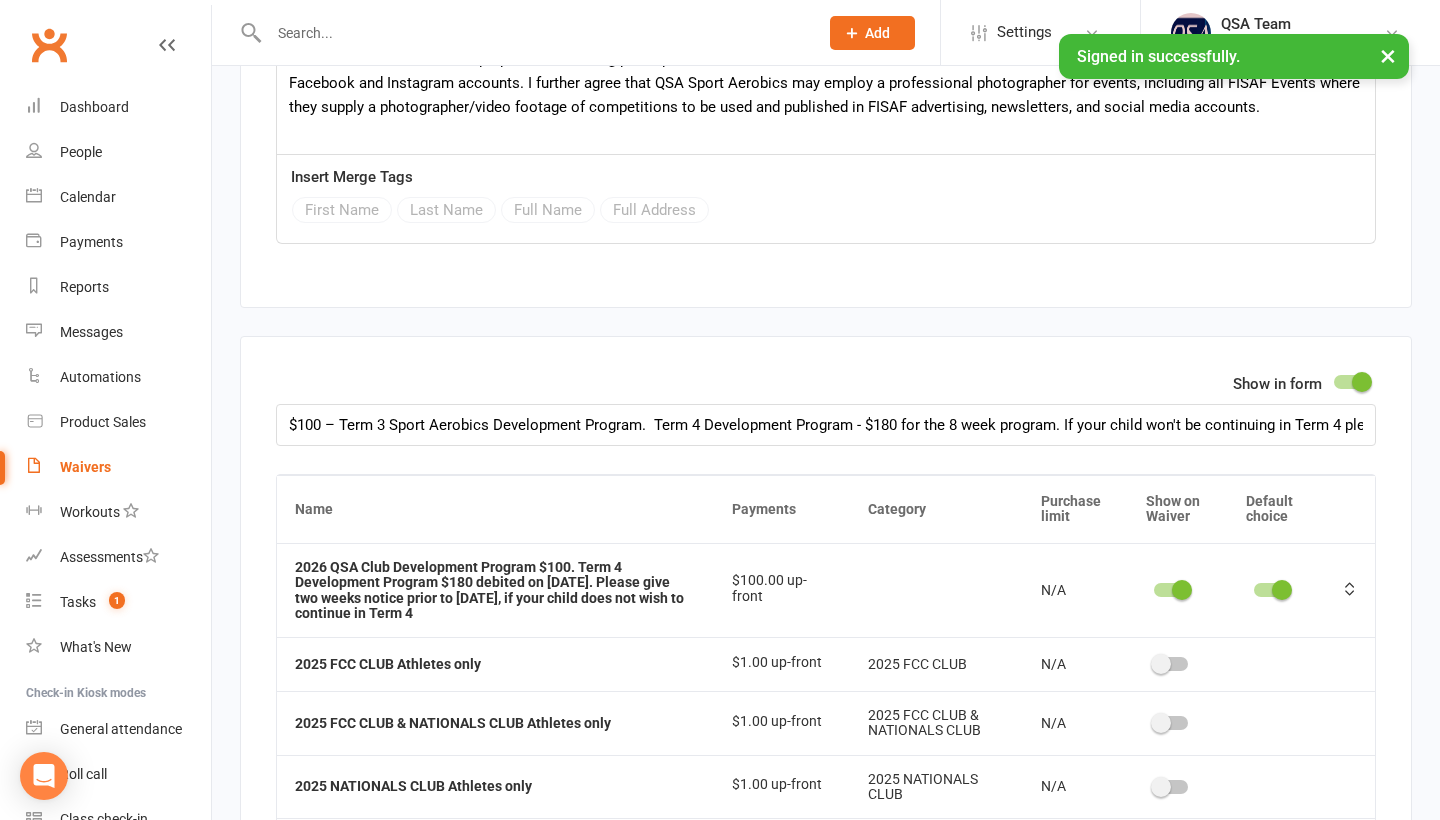 scroll, scrollTop: 3895, scrollLeft: 0, axis: vertical 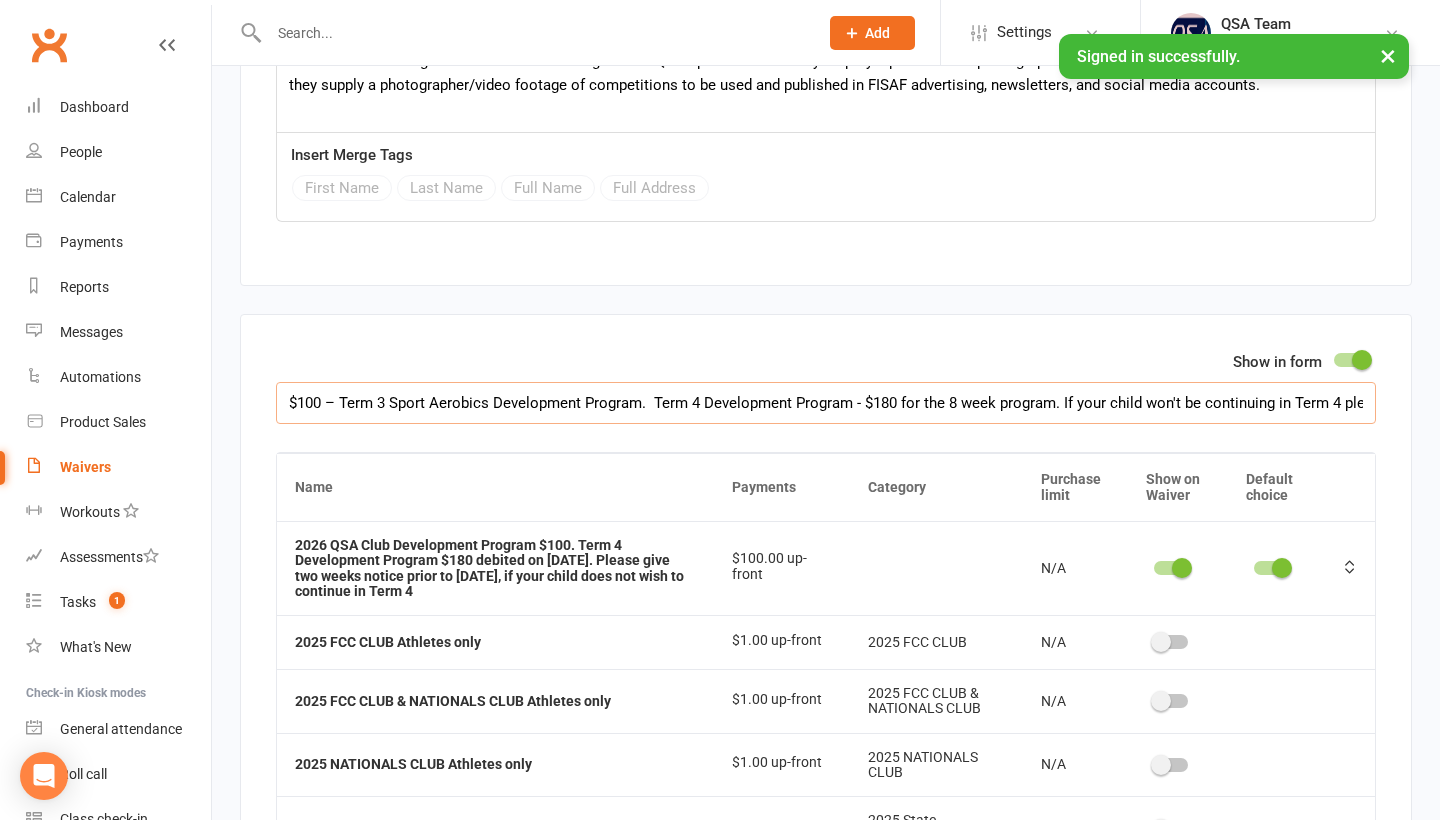 click on "$100 – Term 3 Sport Aerobics Development Program.  Term 4 Development Program - $180 for the 8 week program. If your child won't be continuing in Term 4 please email by [DATE]." at bounding box center [826, 403] 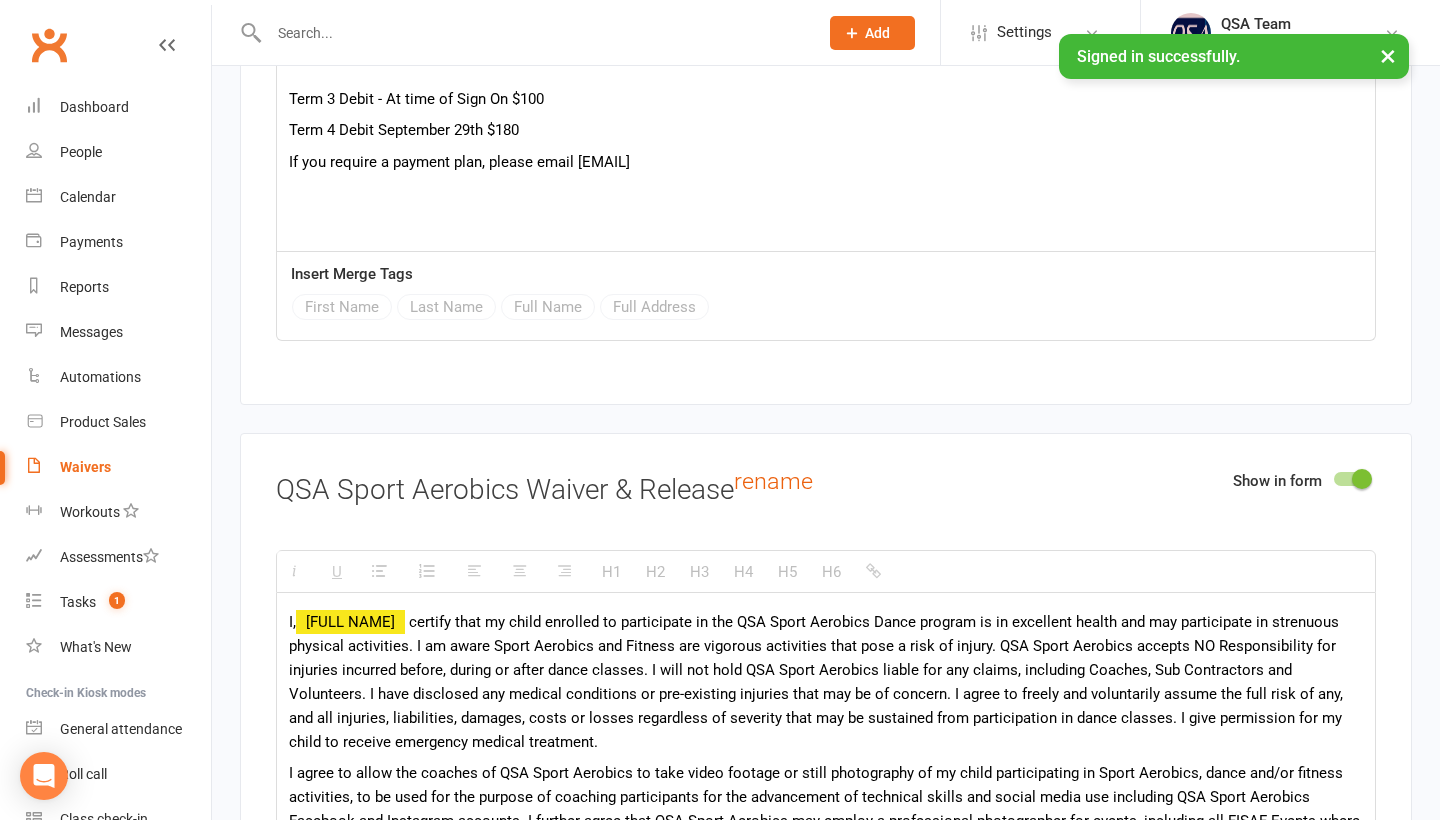 scroll, scrollTop: 2597, scrollLeft: 0, axis: vertical 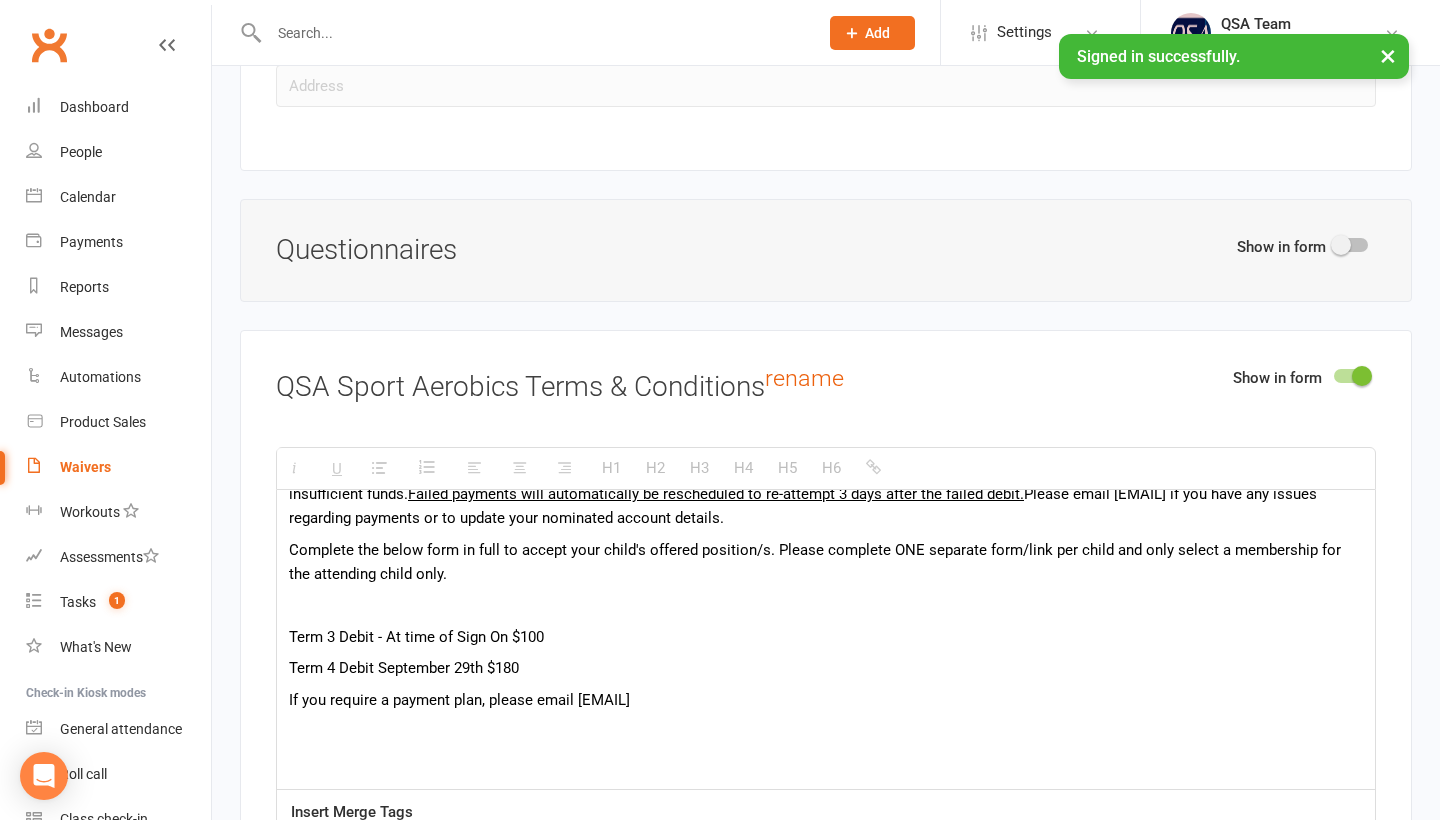 click at bounding box center (533, 33) 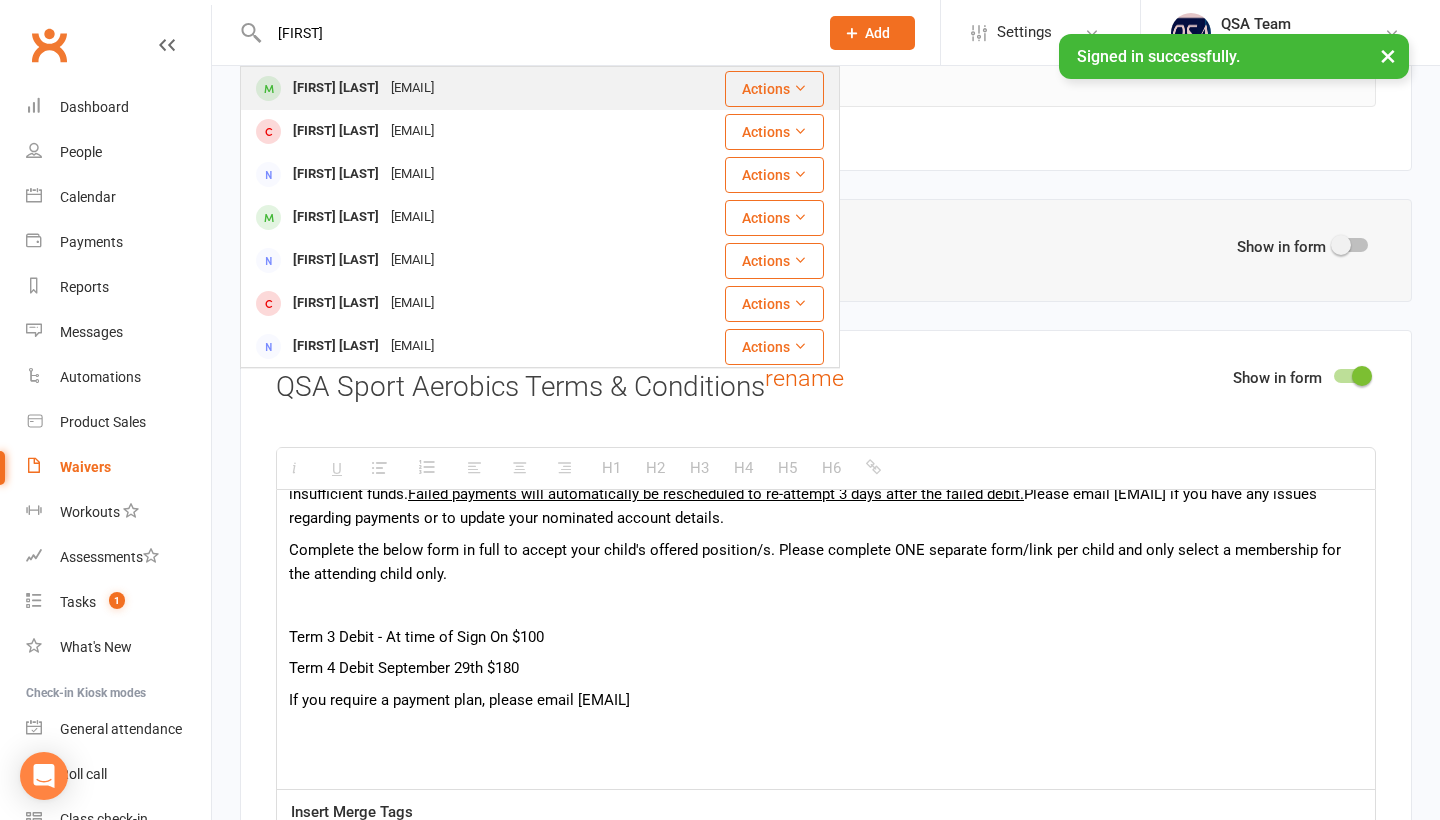 type on "[FIRST]" 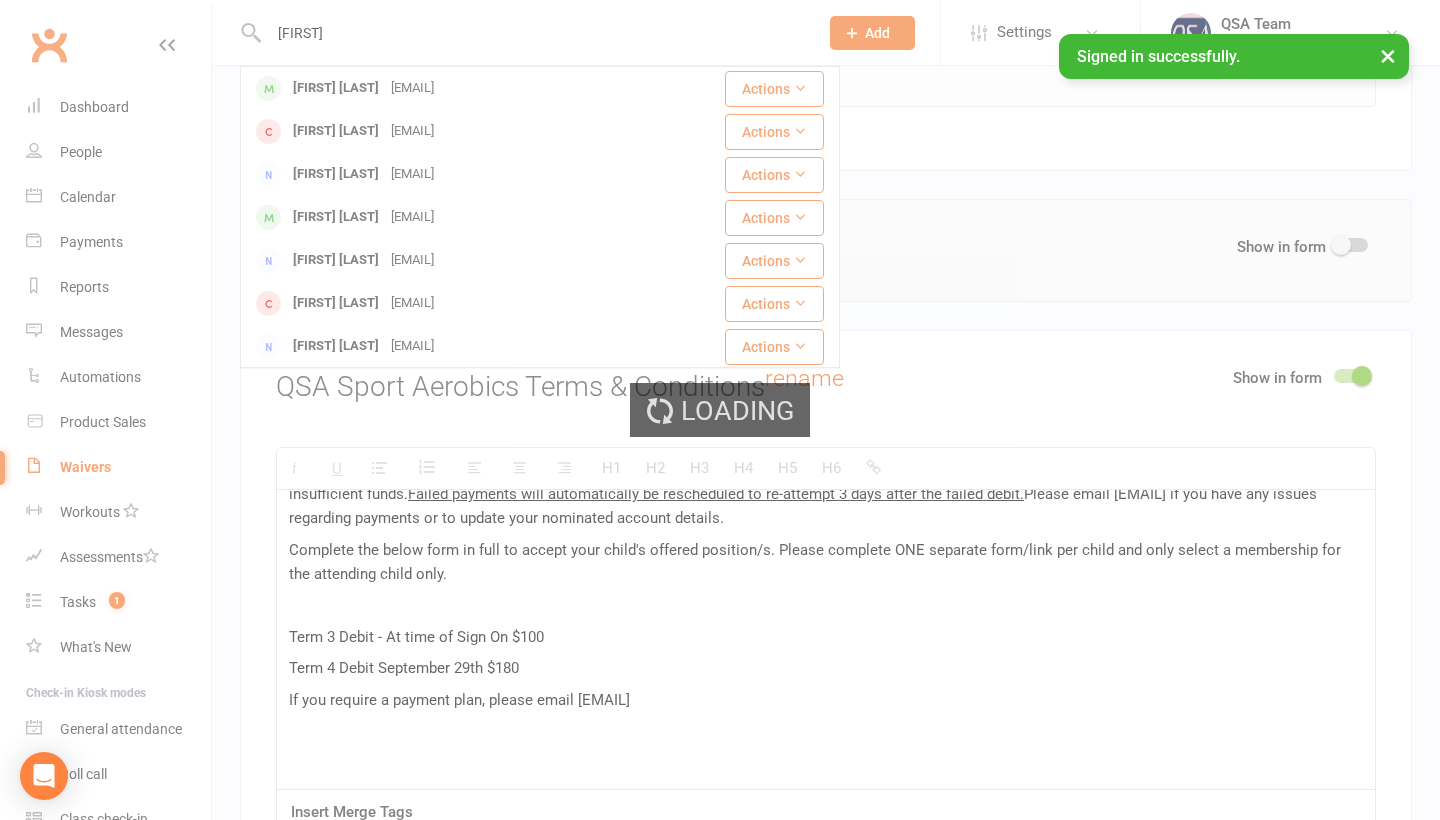 type 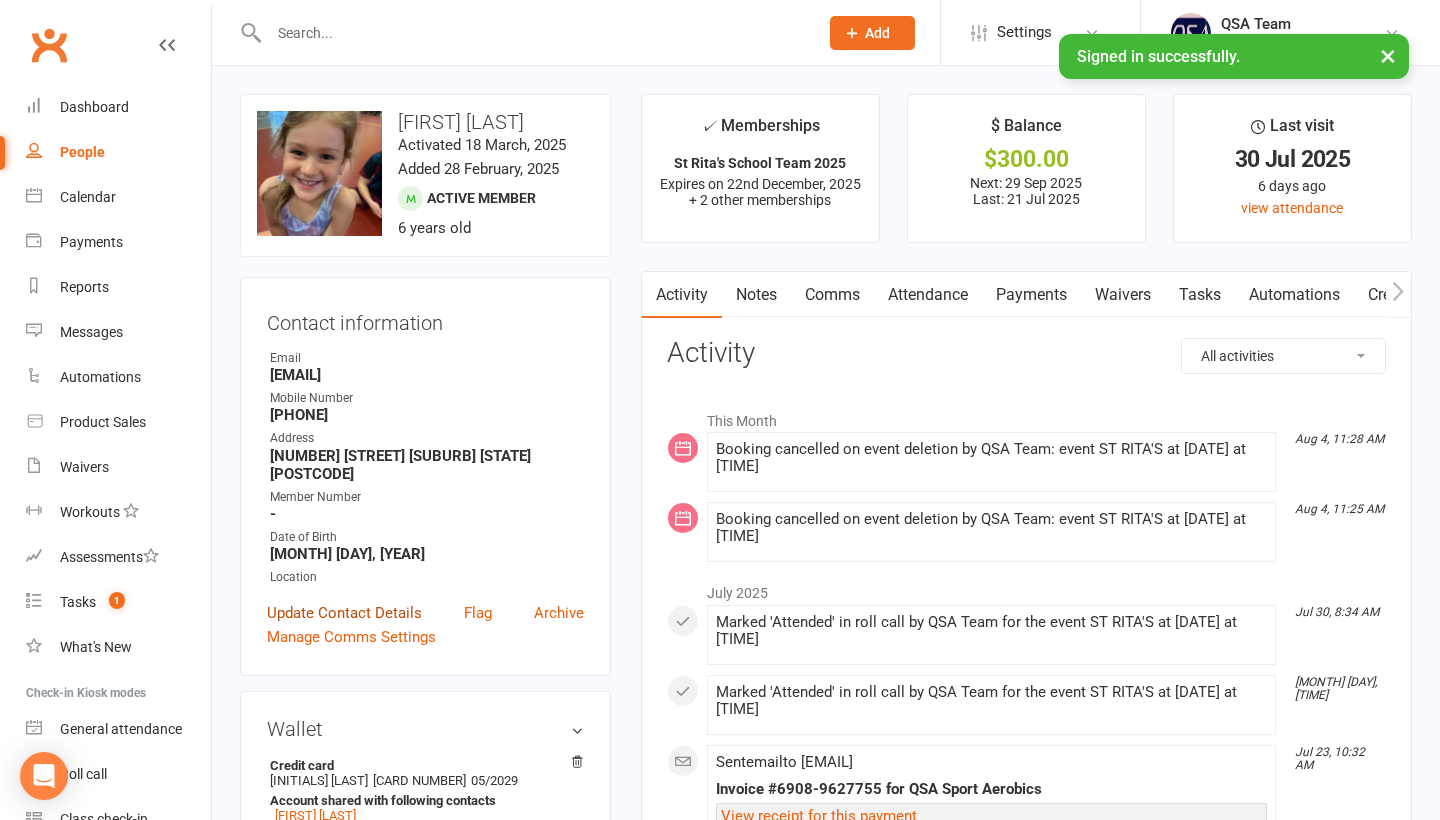 scroll, scrollTop: 0, scrollLeft: 0, axis: both 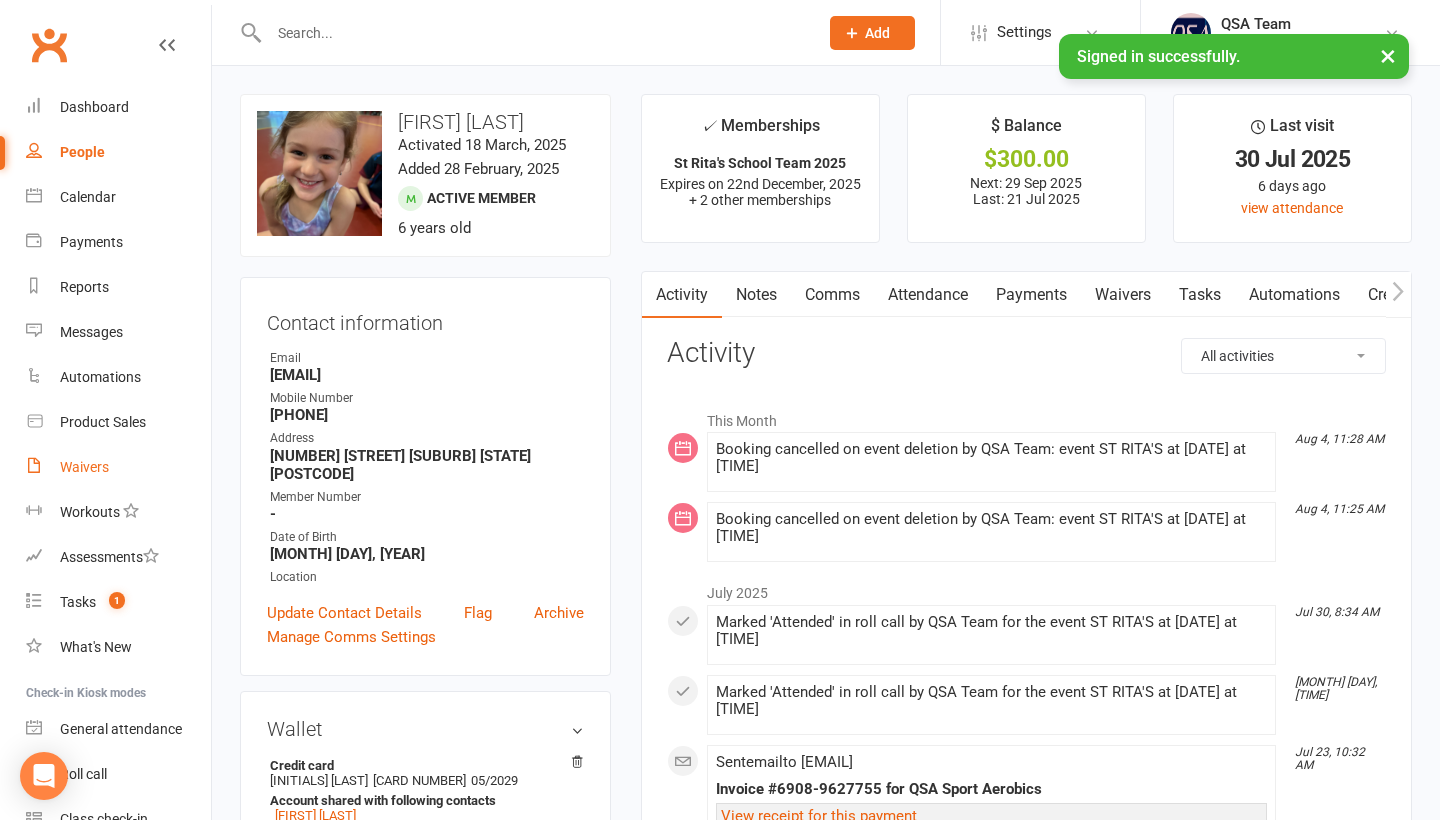 click on "Waivers" at bounding box center (84, 467) 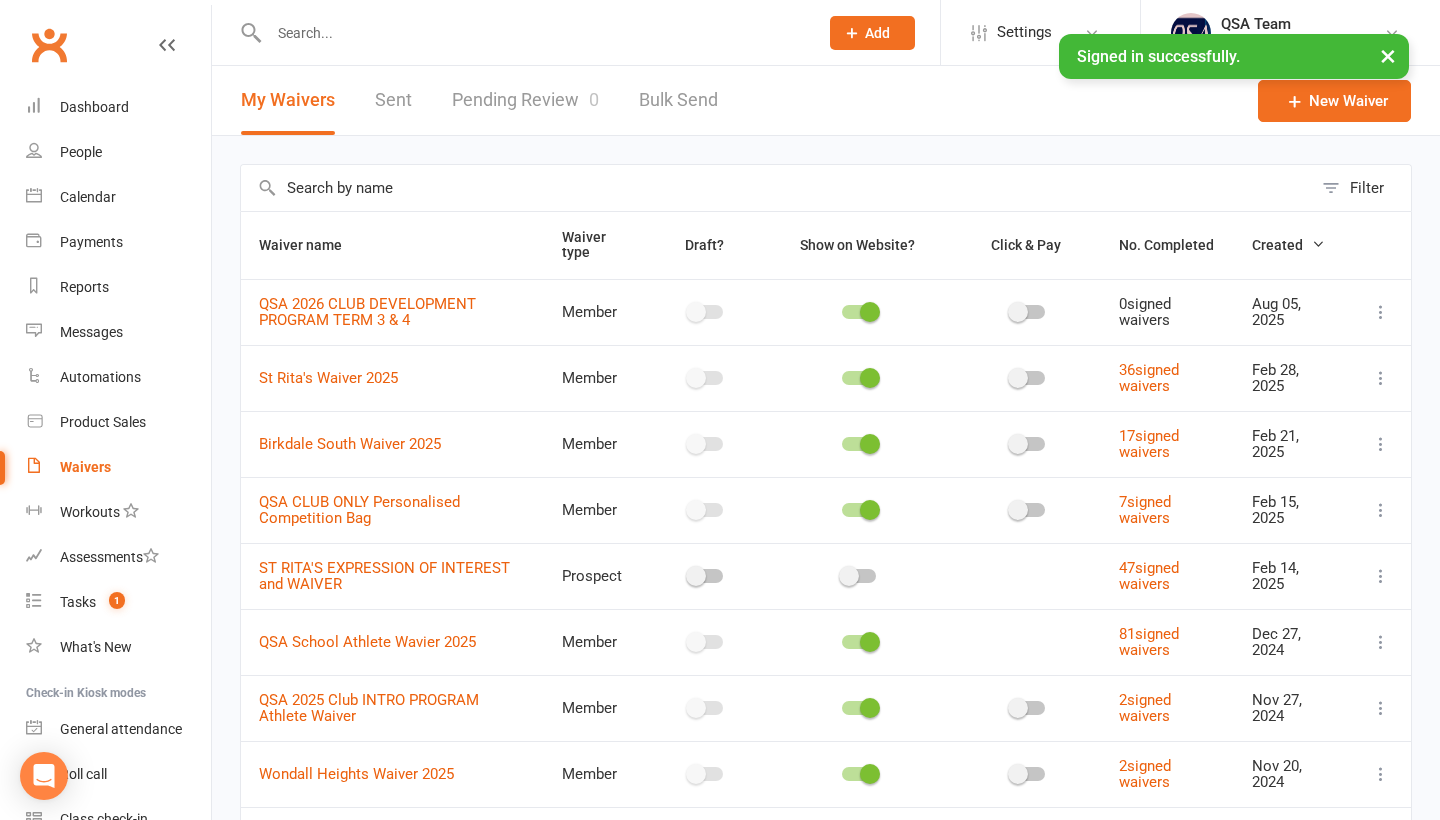 click at bounding box center (1381, 312) 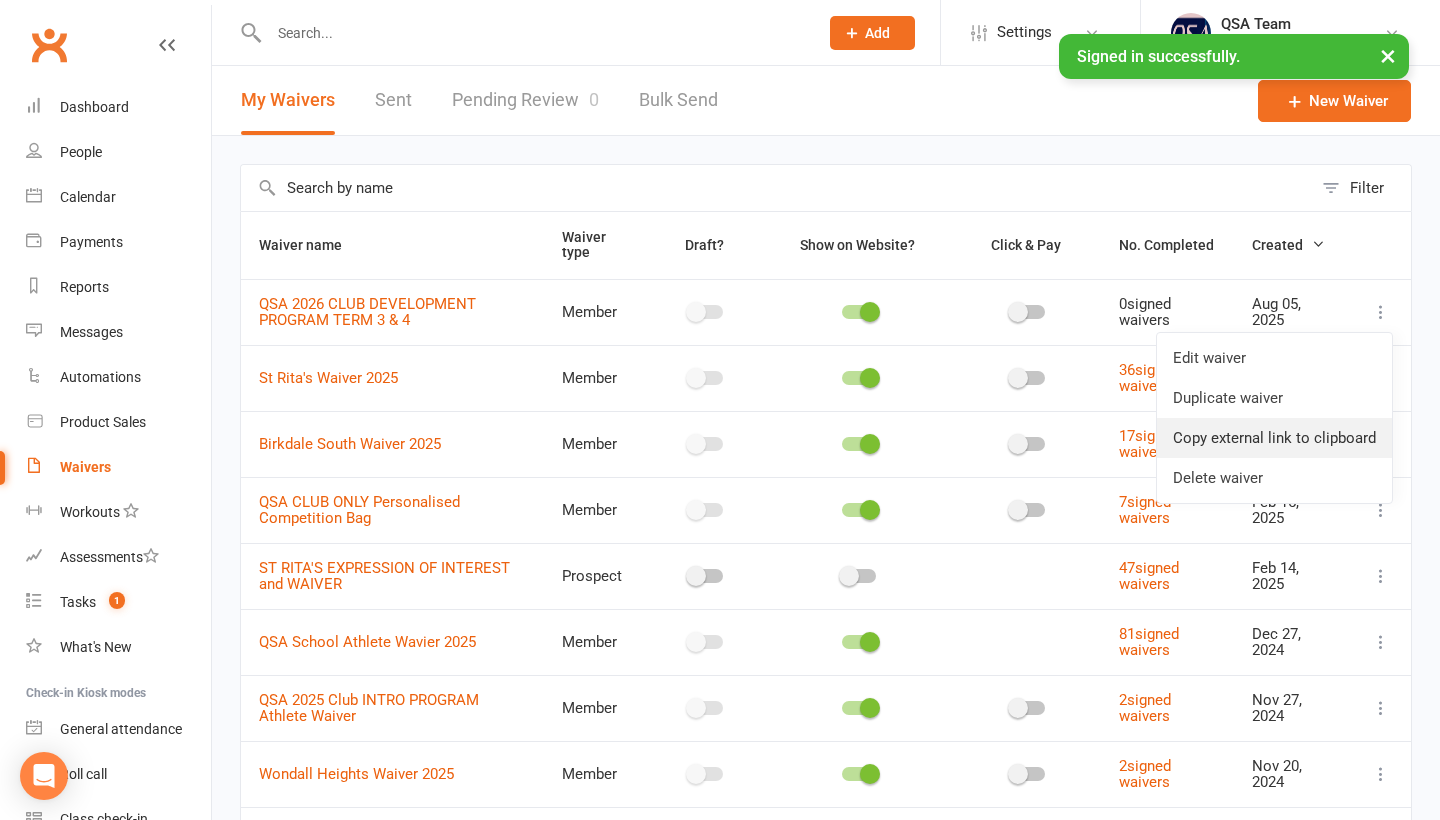 click on "Copy external link to clipboard" at bounding box center (1274, 438) 